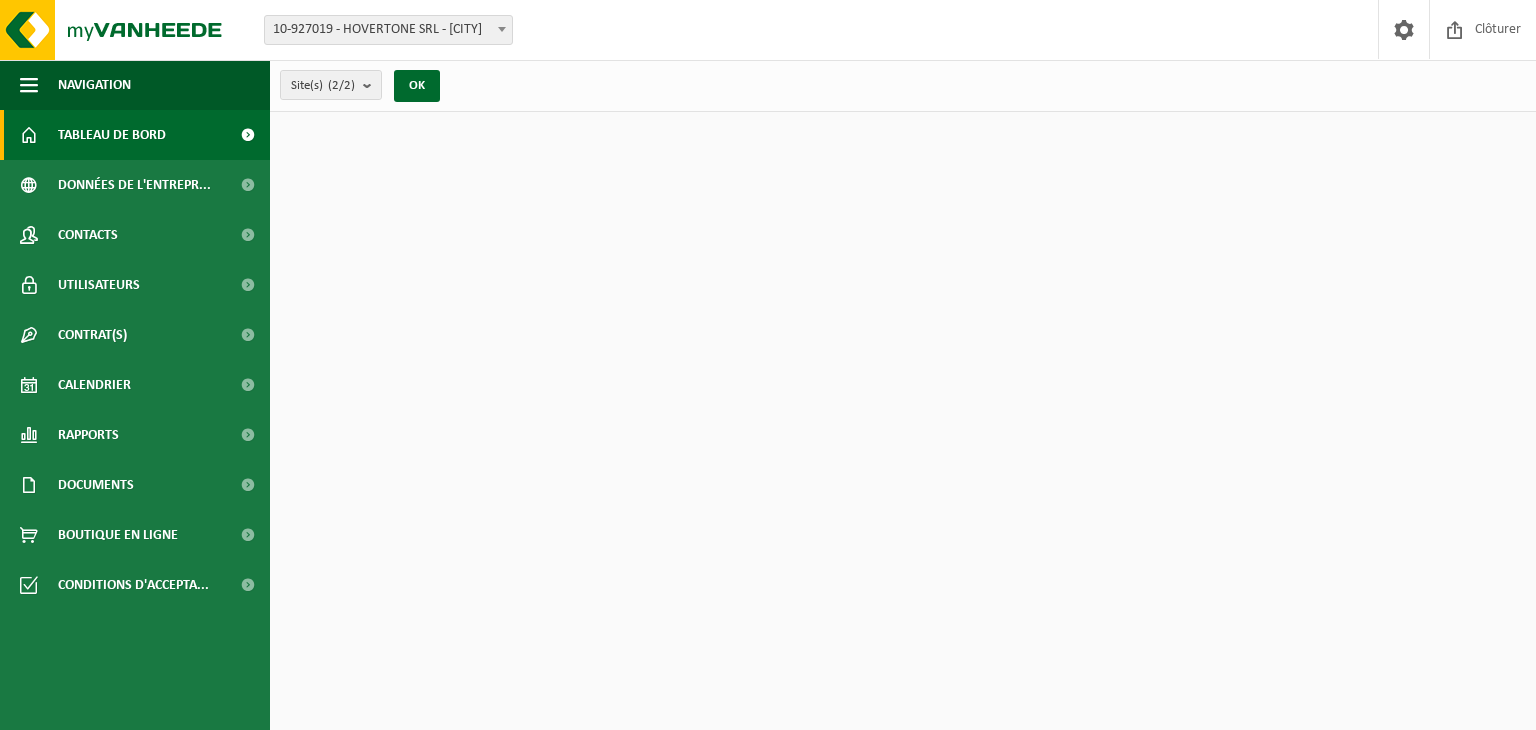scroll, scrollTop: 0, scrollLeft: 0, axis: both 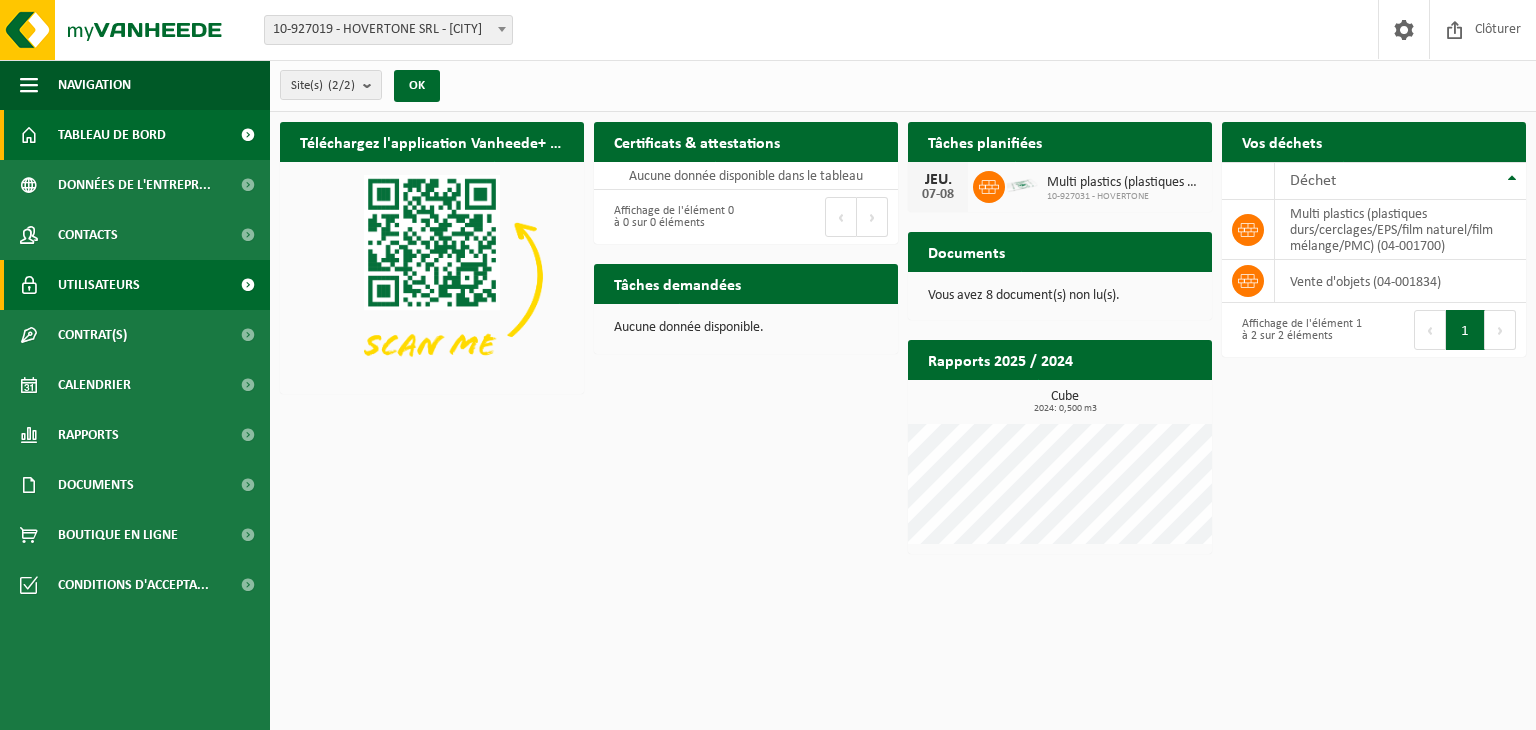click on "Utilisateurs" at bounding box center (99, 285) 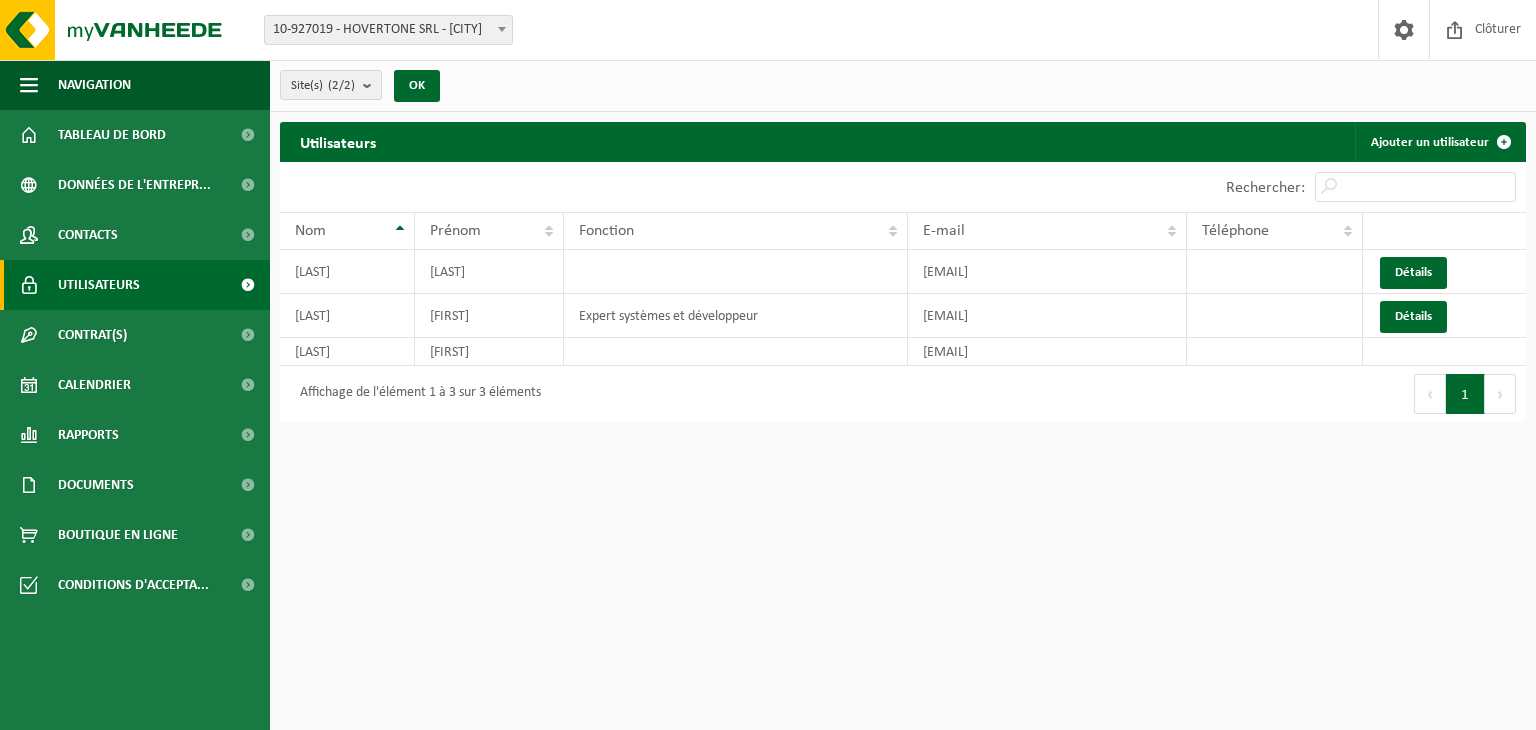 scroll, scrollTop: 0, scrollLeft: 0, axis: both 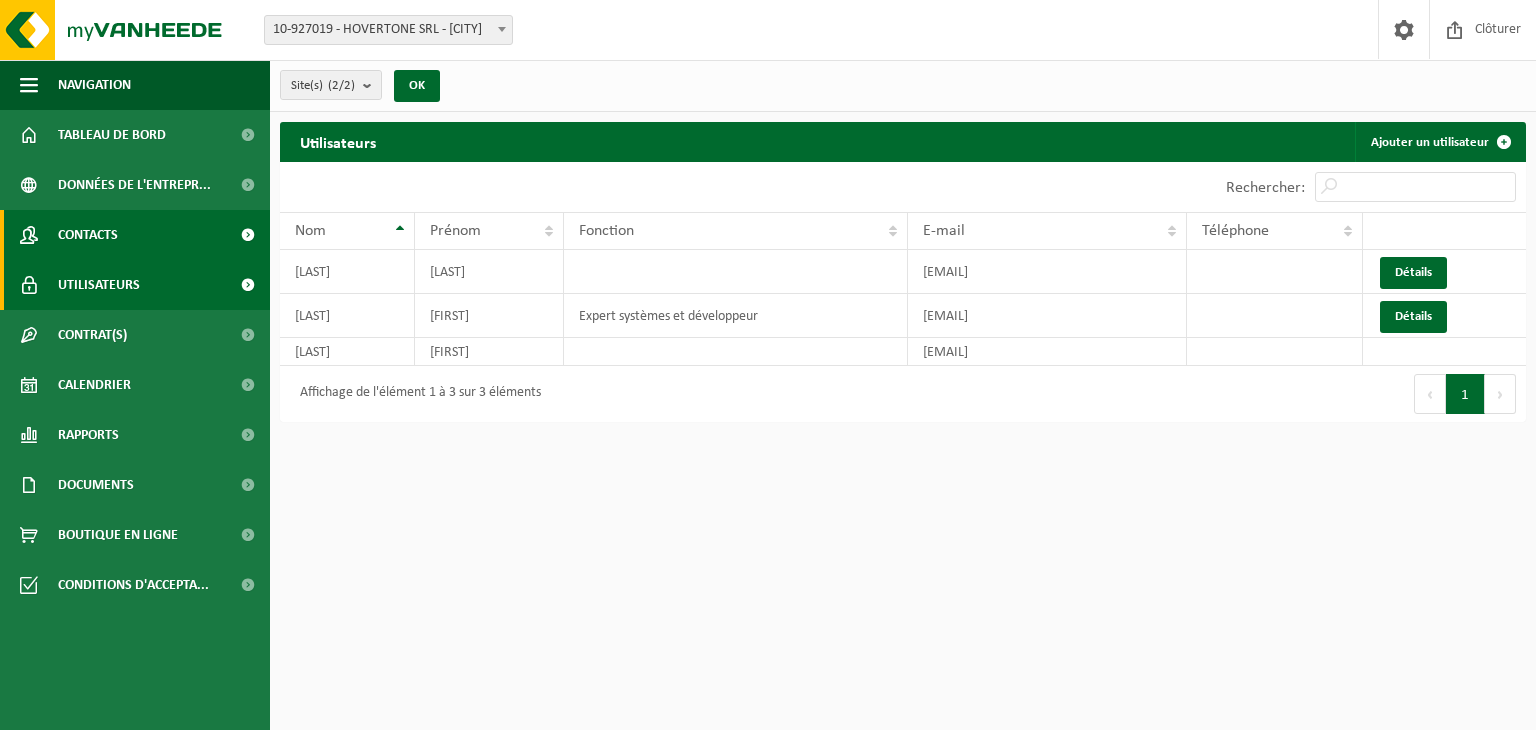 click on "Contacts" at bounding box center [88, 235] 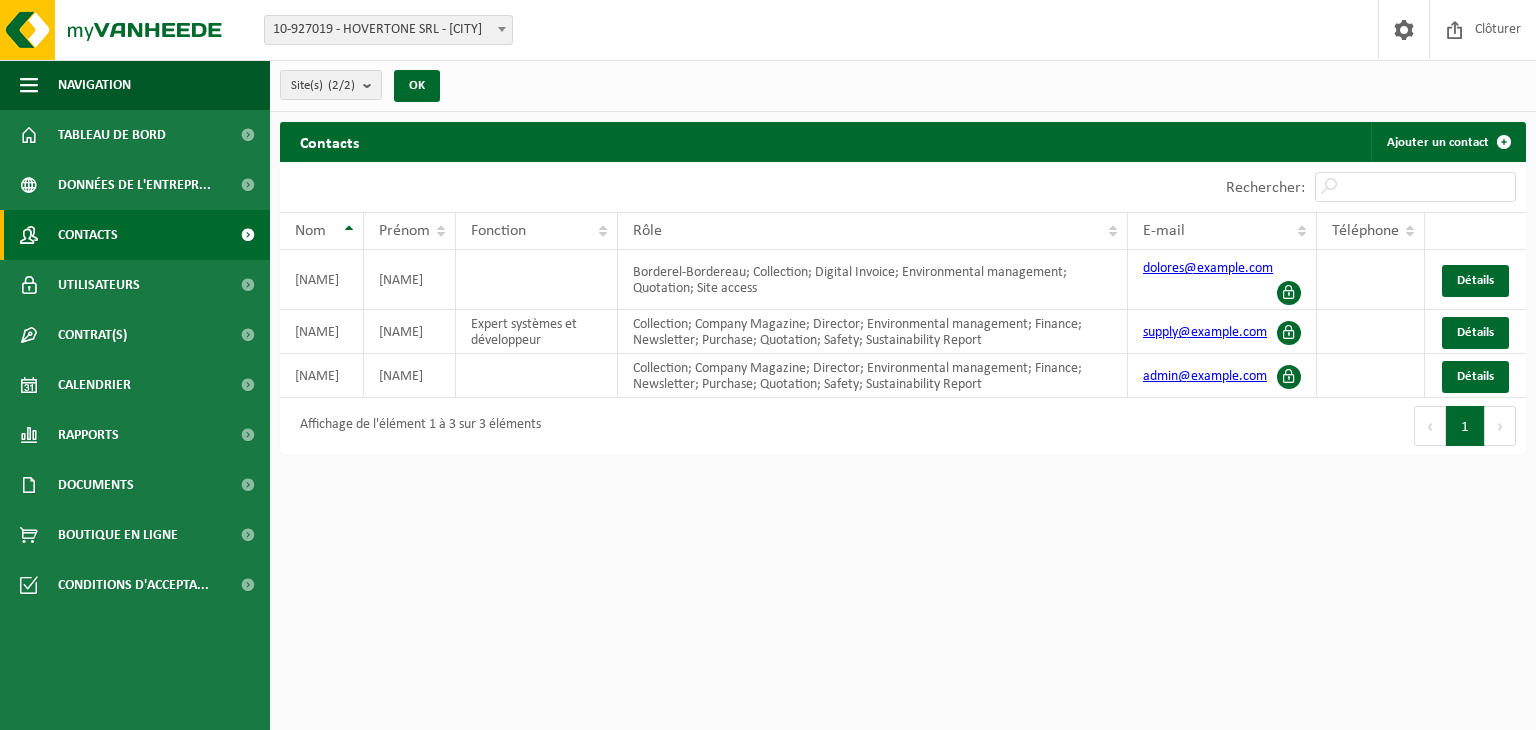 scroll, scrollTop: 0, scrollLeft: 0, axis: both 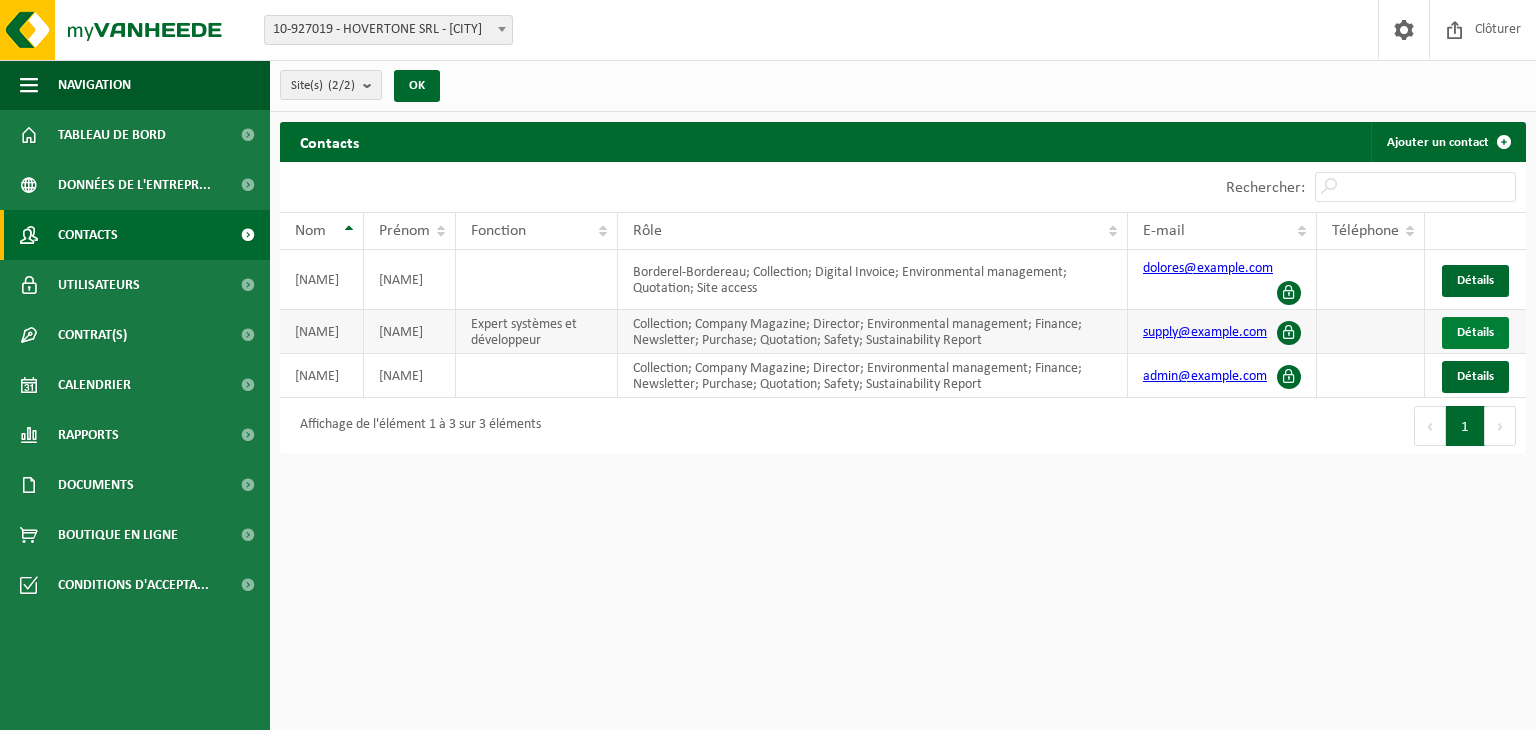 click on "Détails" at bounding box center [1475, 332] 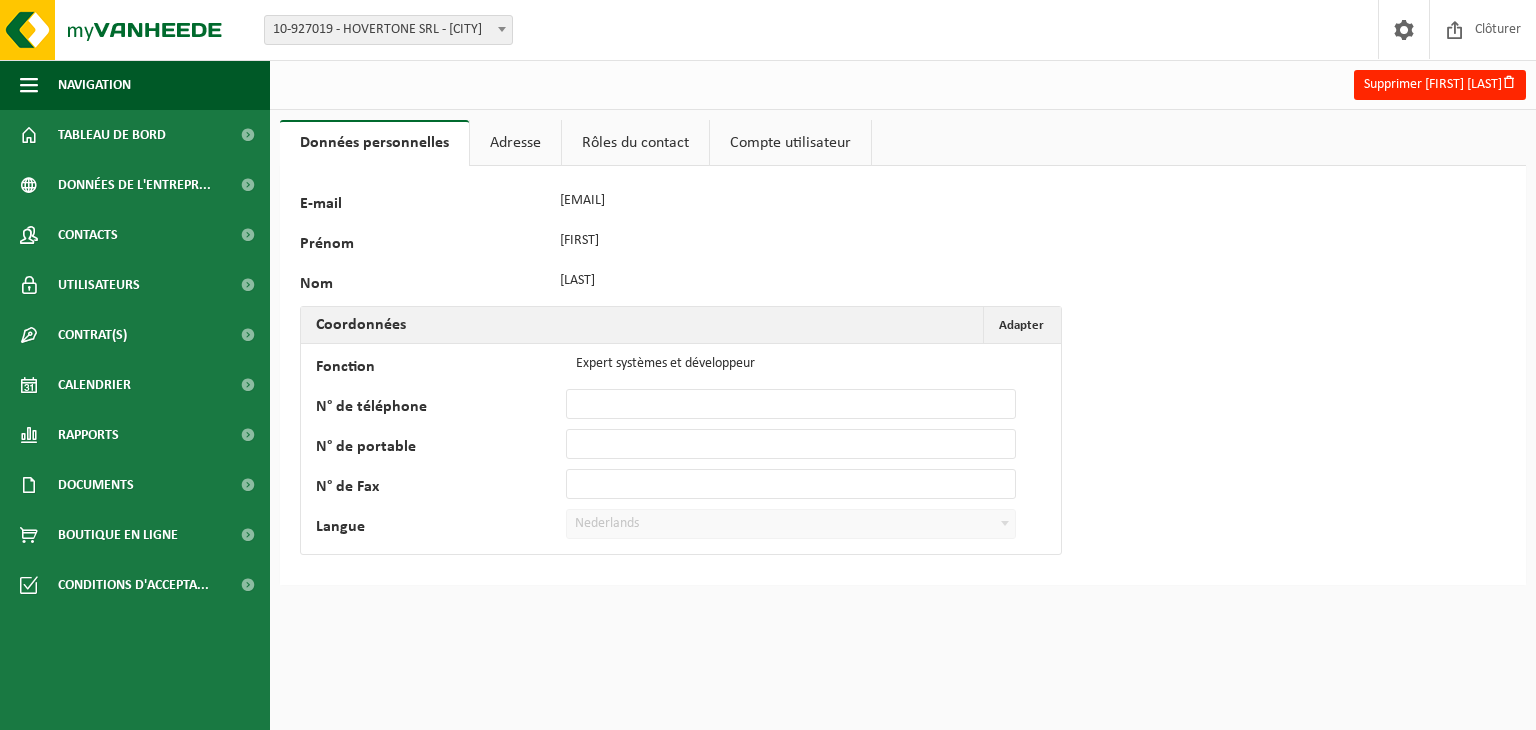 scroll, scrollTop: 0, scrollLeft: 0, axis: both 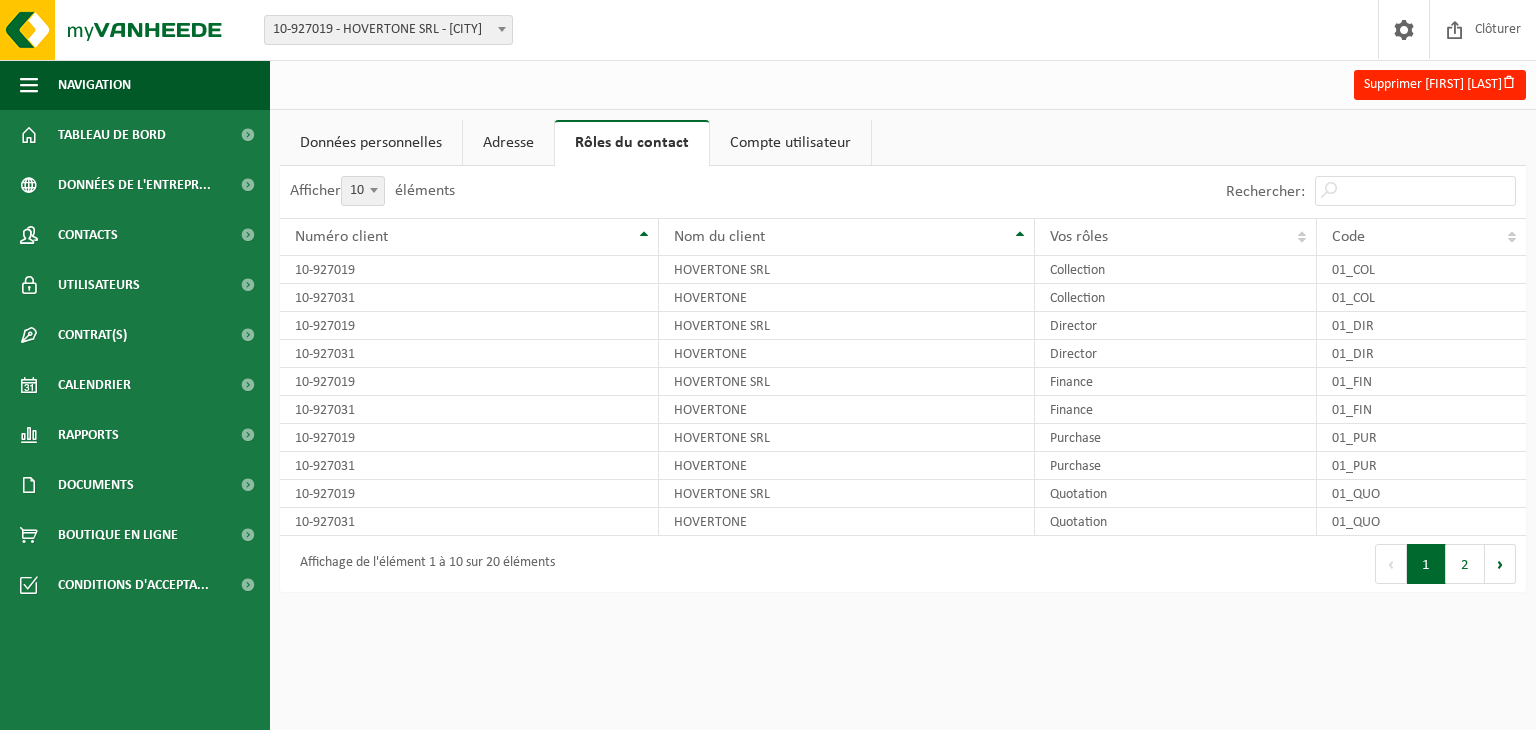click on "Adresse" at bounding box center (508, 143) 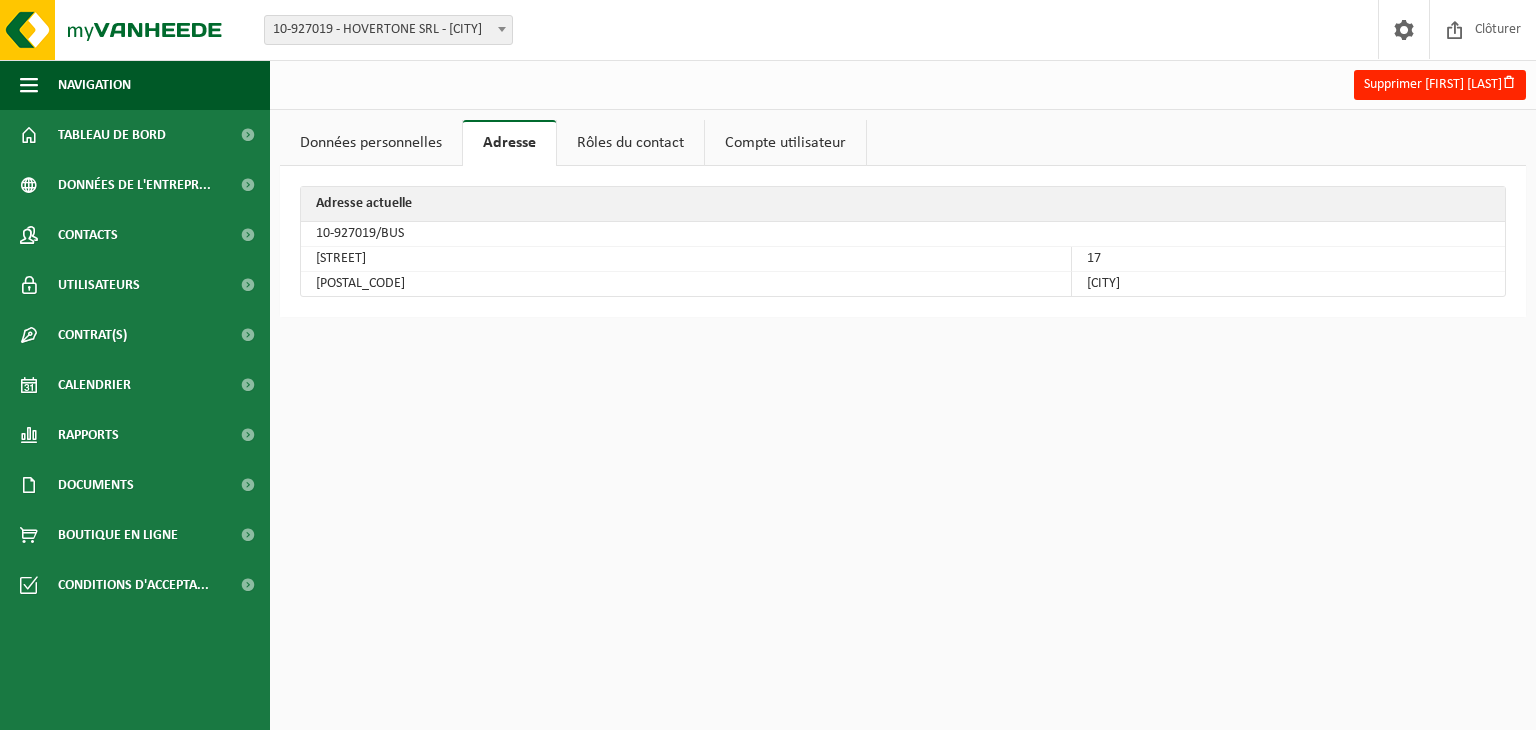 click on "Compte utilisateur" at bounding box center (785, 143) 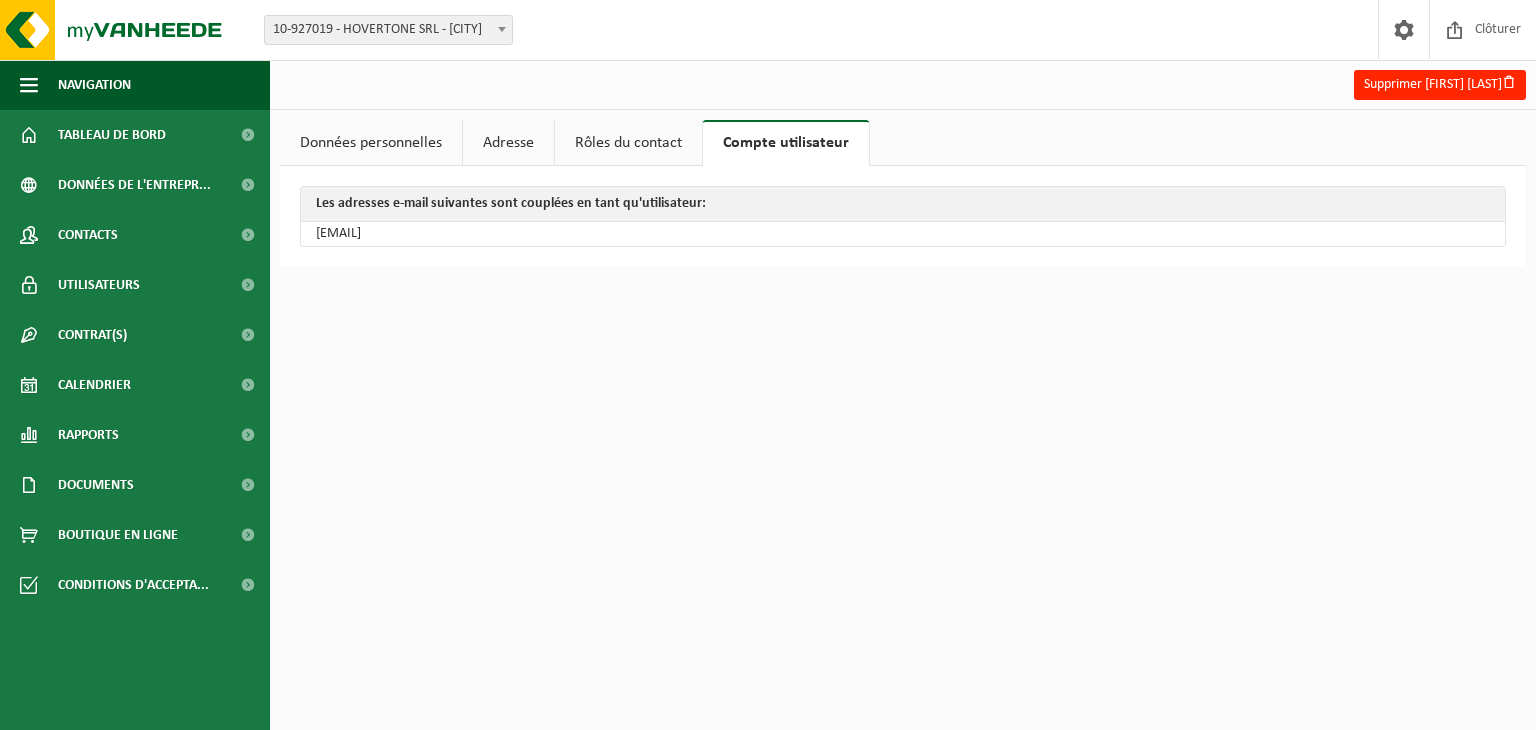 click on "Données personnelles" at bounding box center [371, 143] 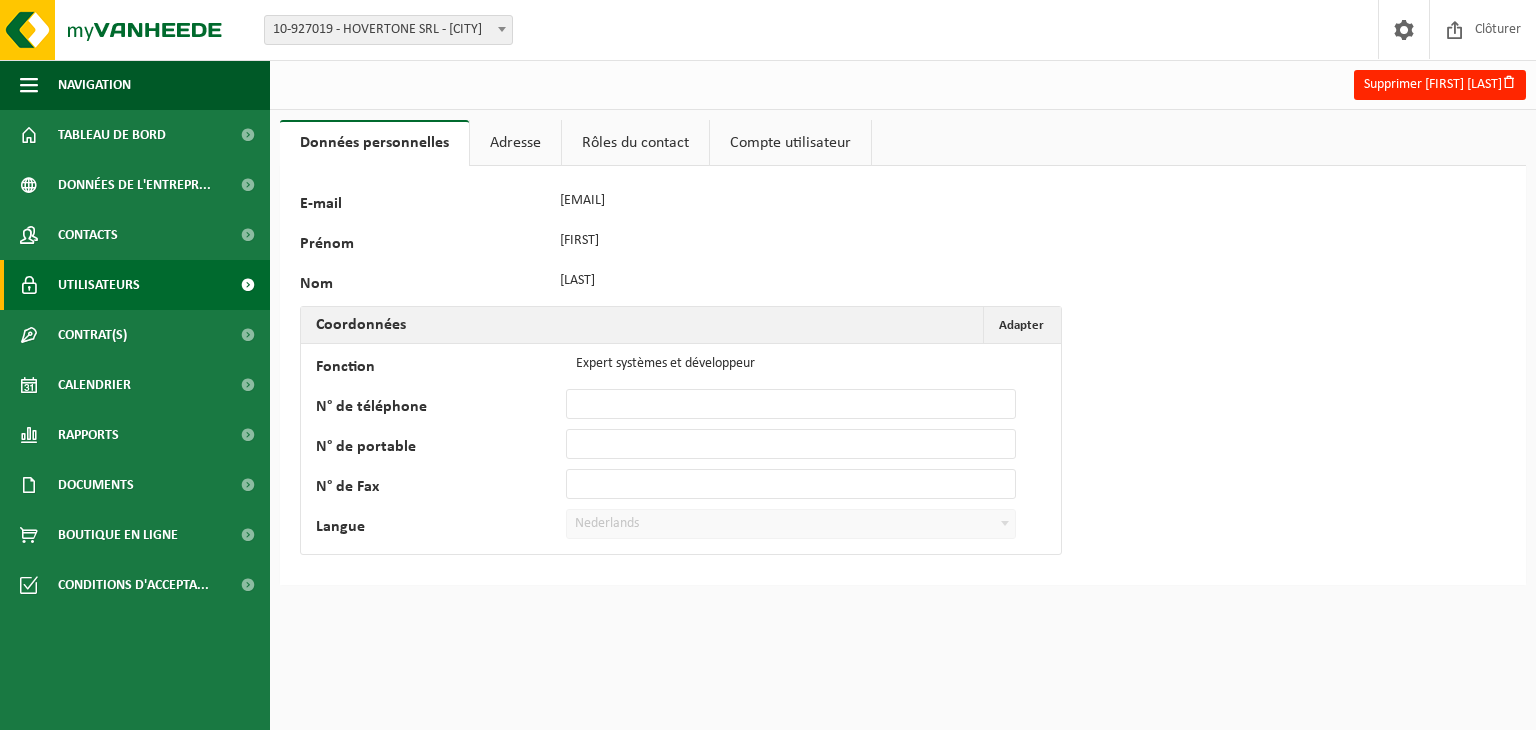 click on "Utilisateurs" at bounding box center (99, 285) 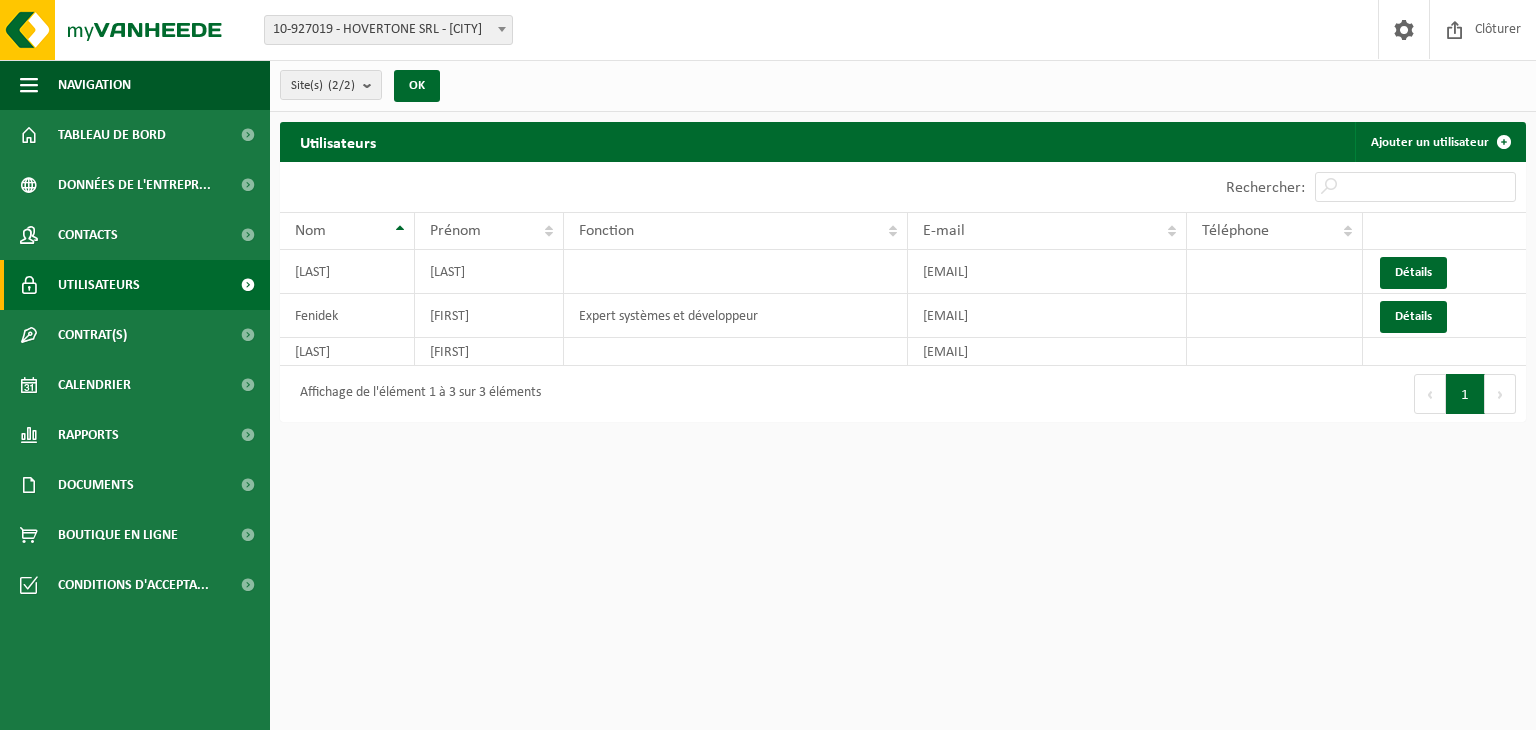 scroll, scrollTop: 0, scrollLeft: 0, axis: both 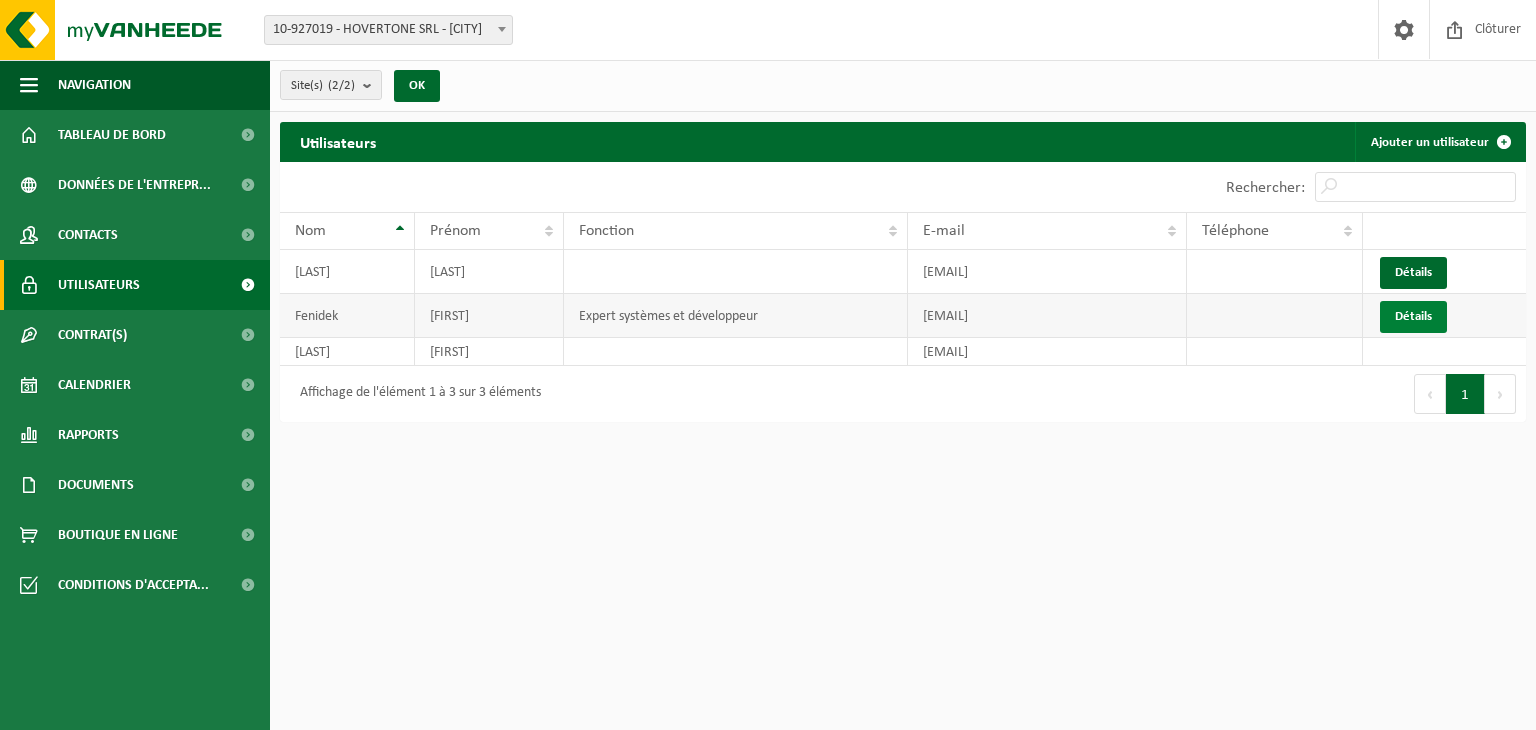 click on "Détails" at bounding box center (1413, 316) 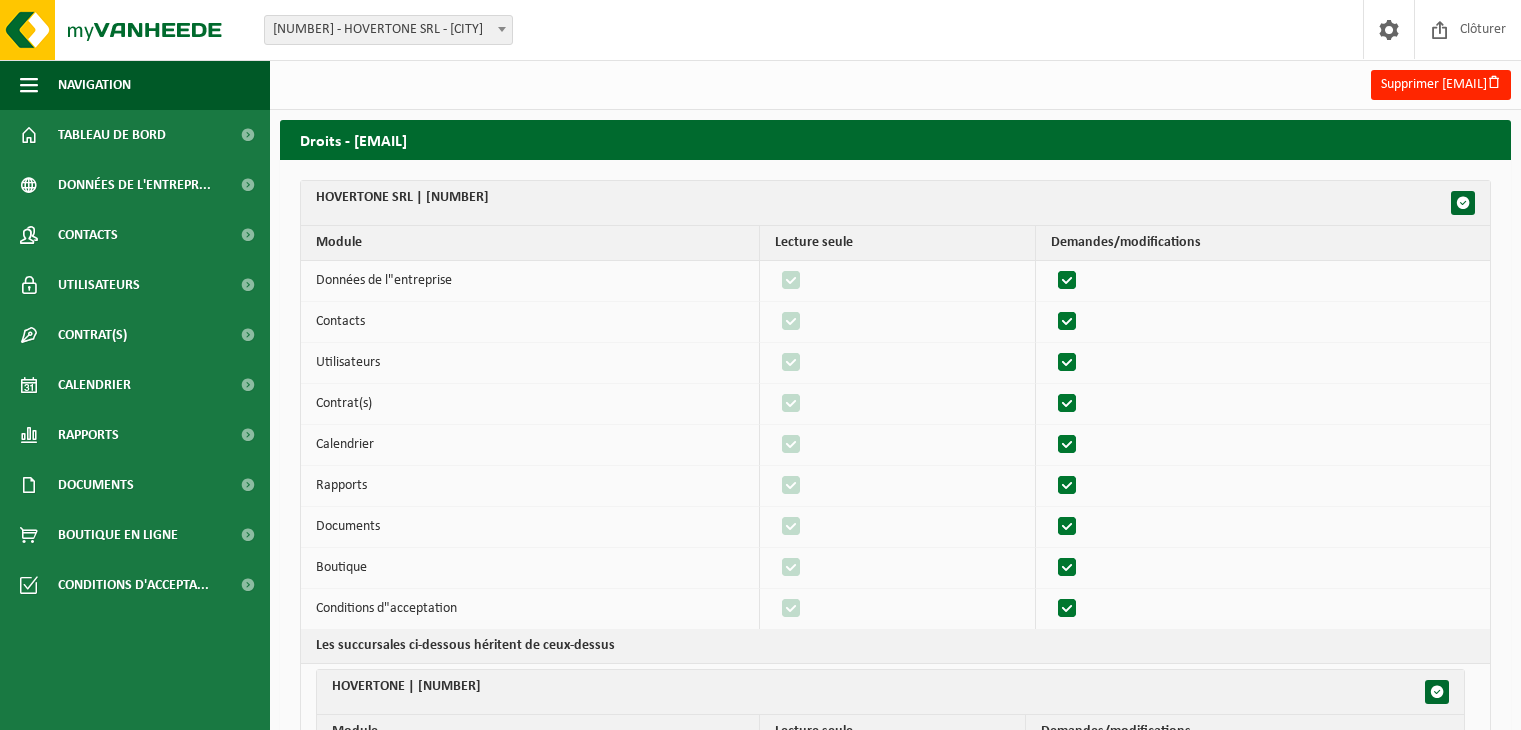 scroll, scrollTop: 0, scrollLeft: 0, axis: both 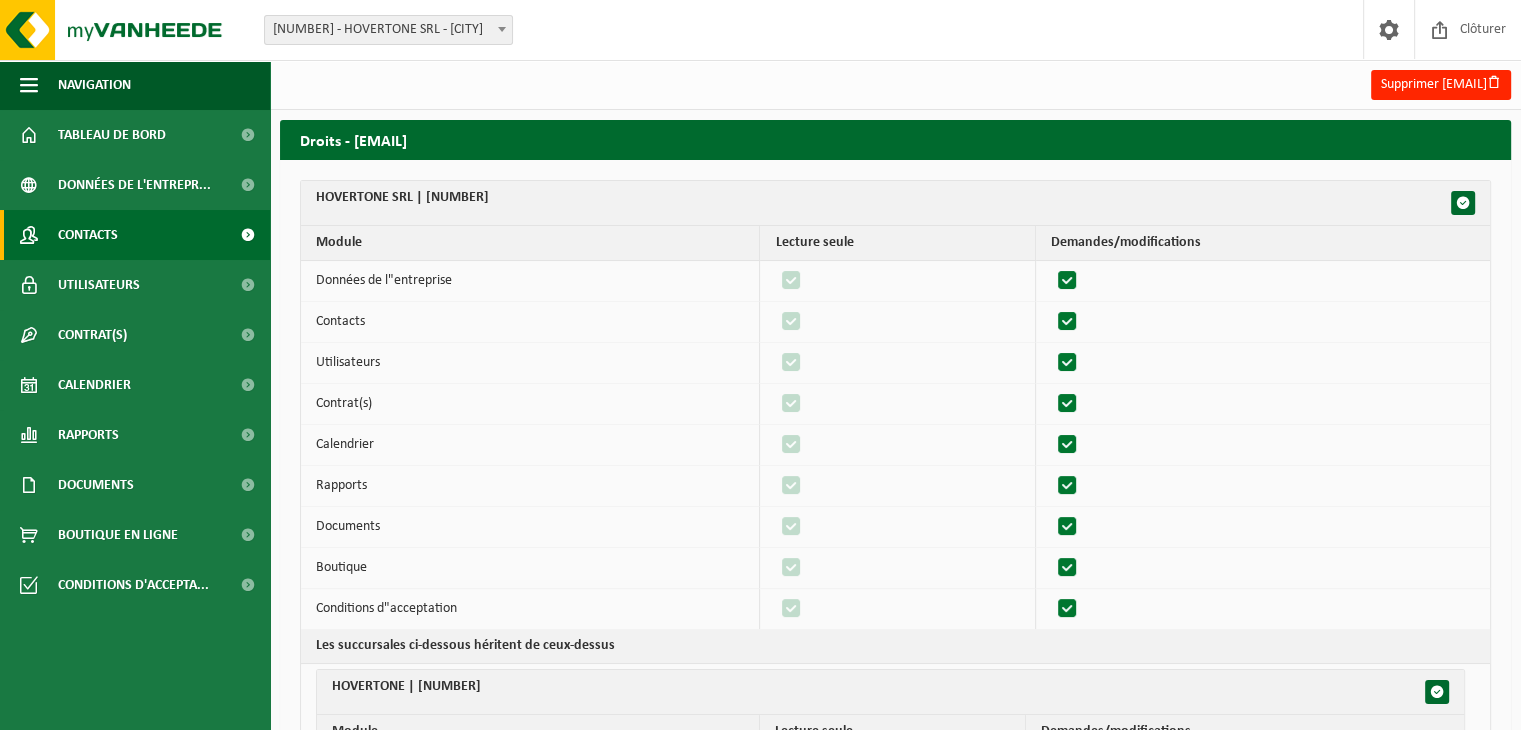 click on "Contacts" at bounding box center [88, 235] 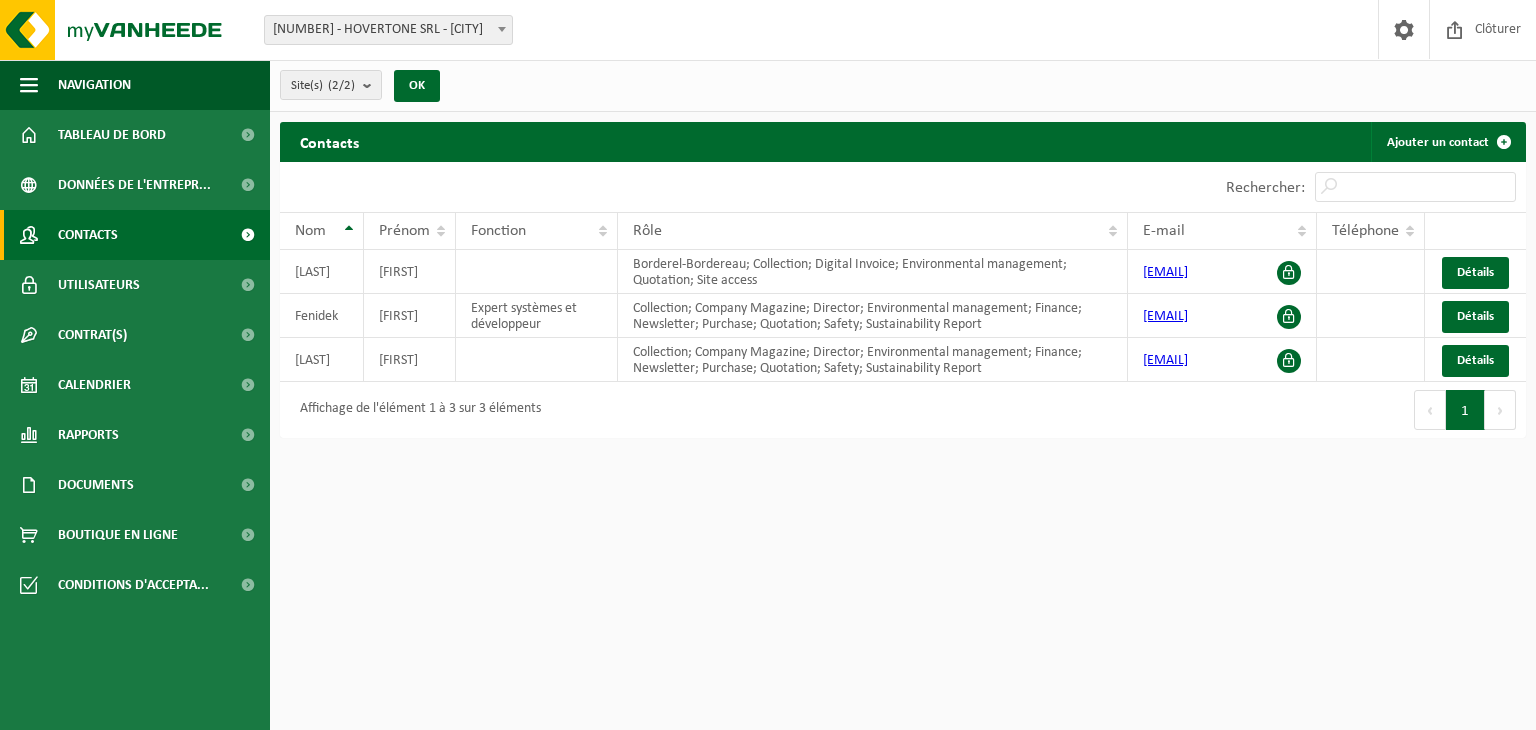 scroll, scrollTop: 0, scrollLeft: 0, axis: both 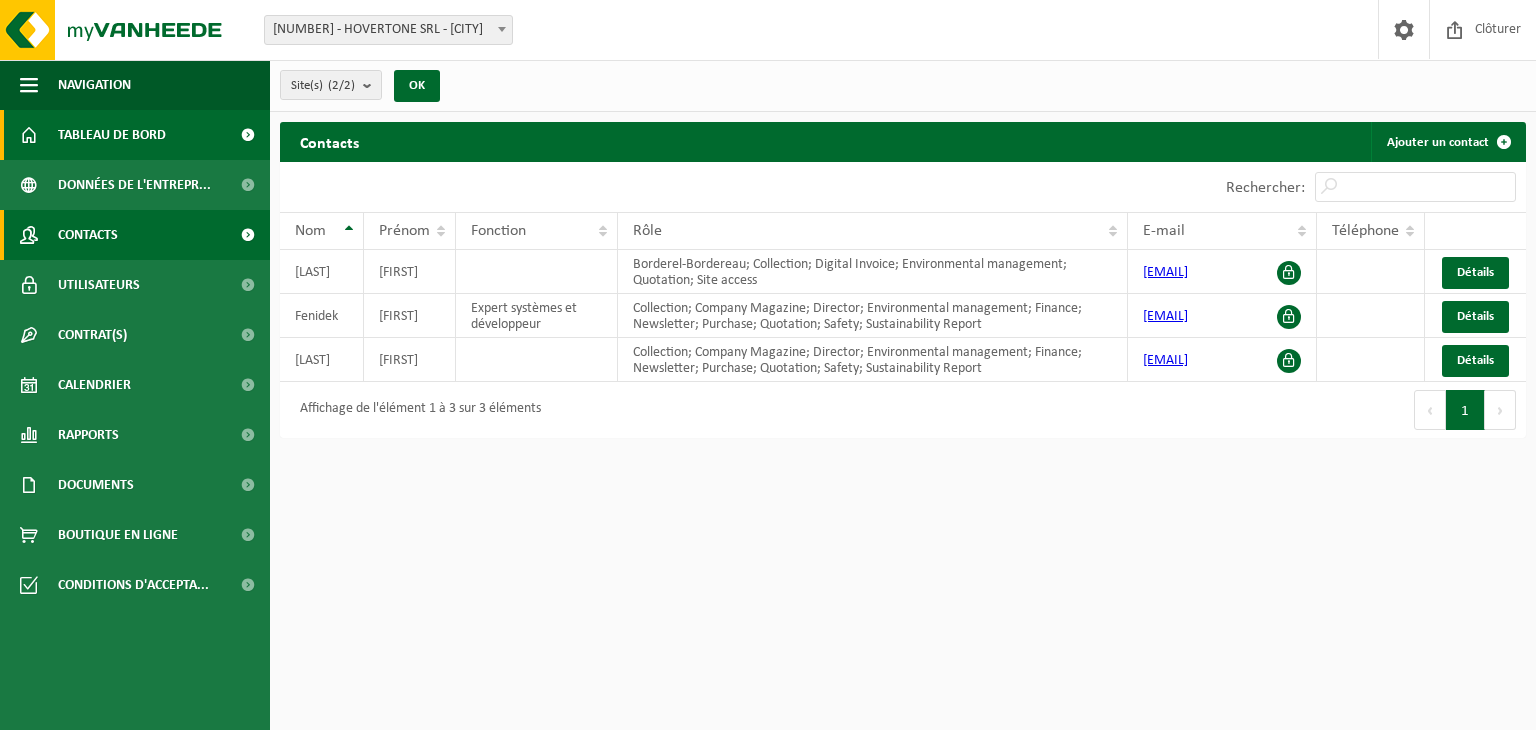 click on "Tableau de bord" at bounding box center [112, 135] 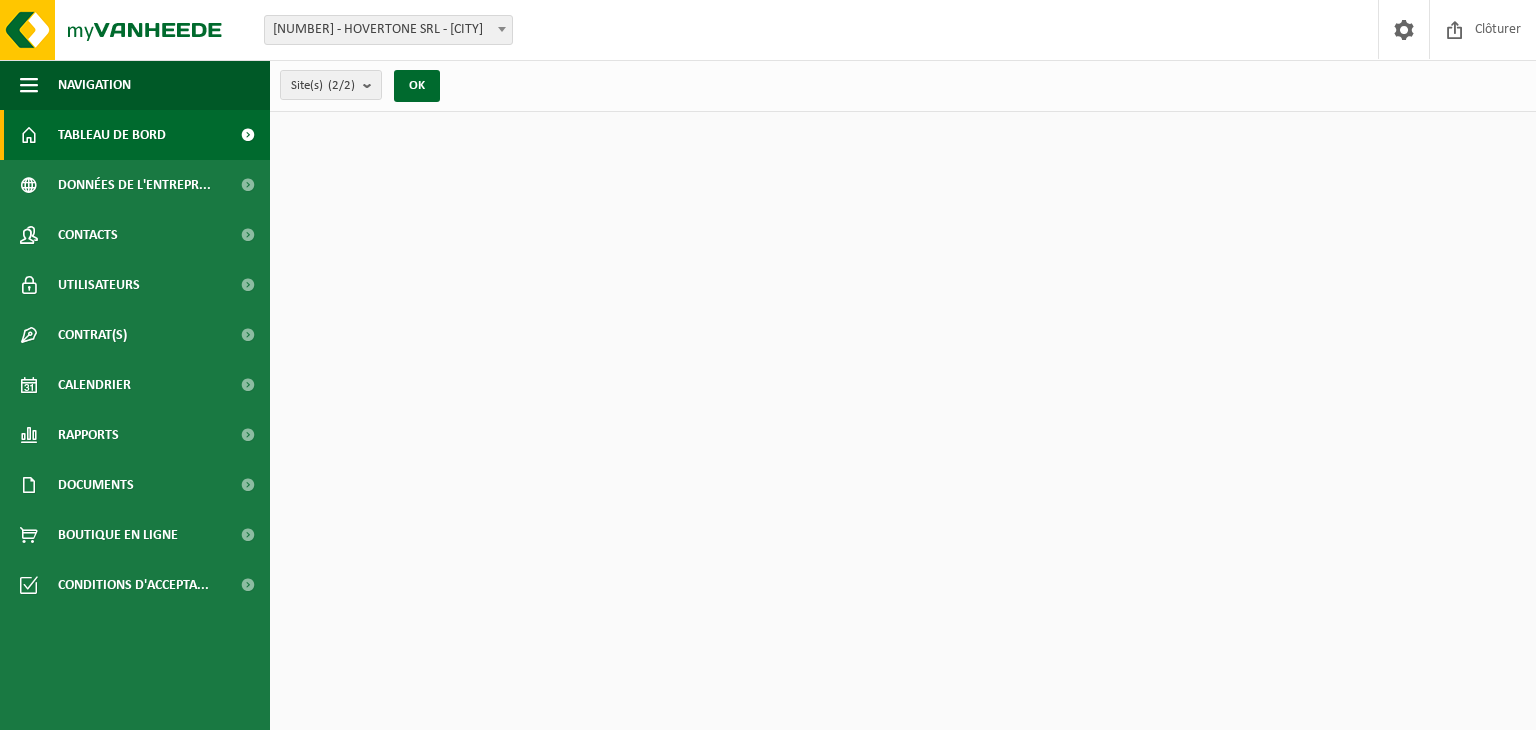 scroll, scrollTop: 0, scrollLeft: 0, axis: both 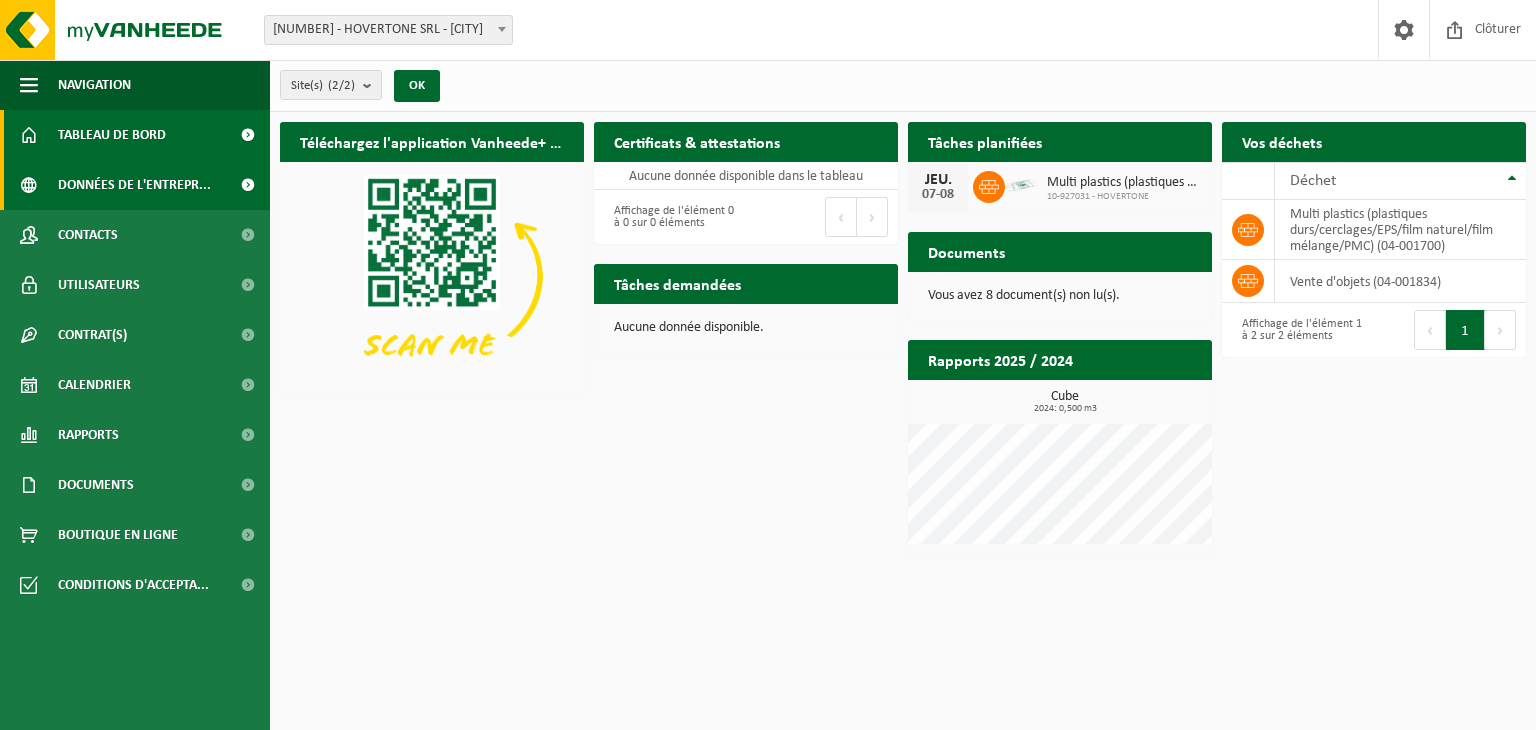 click on "Données de l'entrepr..." at bounding box center [134, 185] 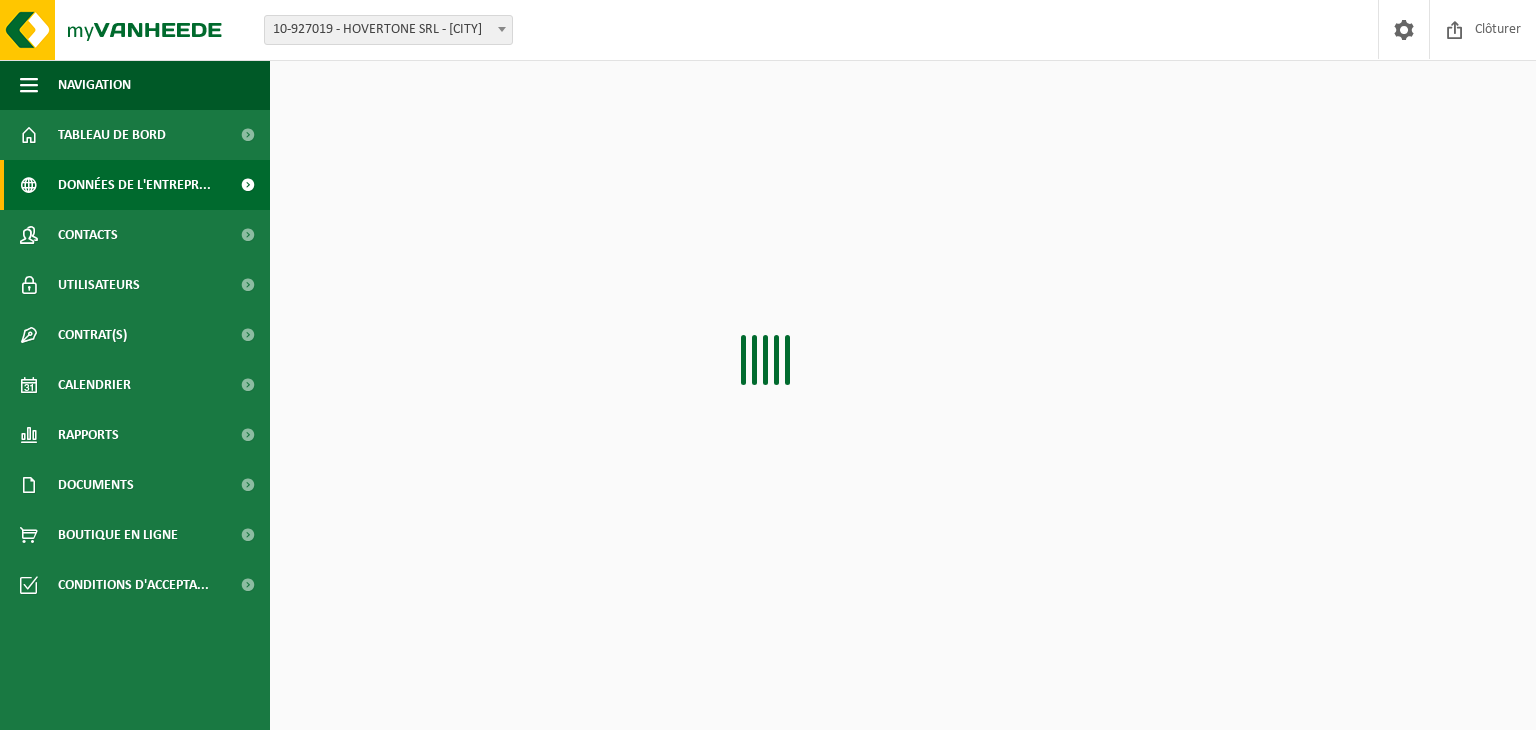 scroll, scrollTop: 0, scrollLeft: 0, axis: both 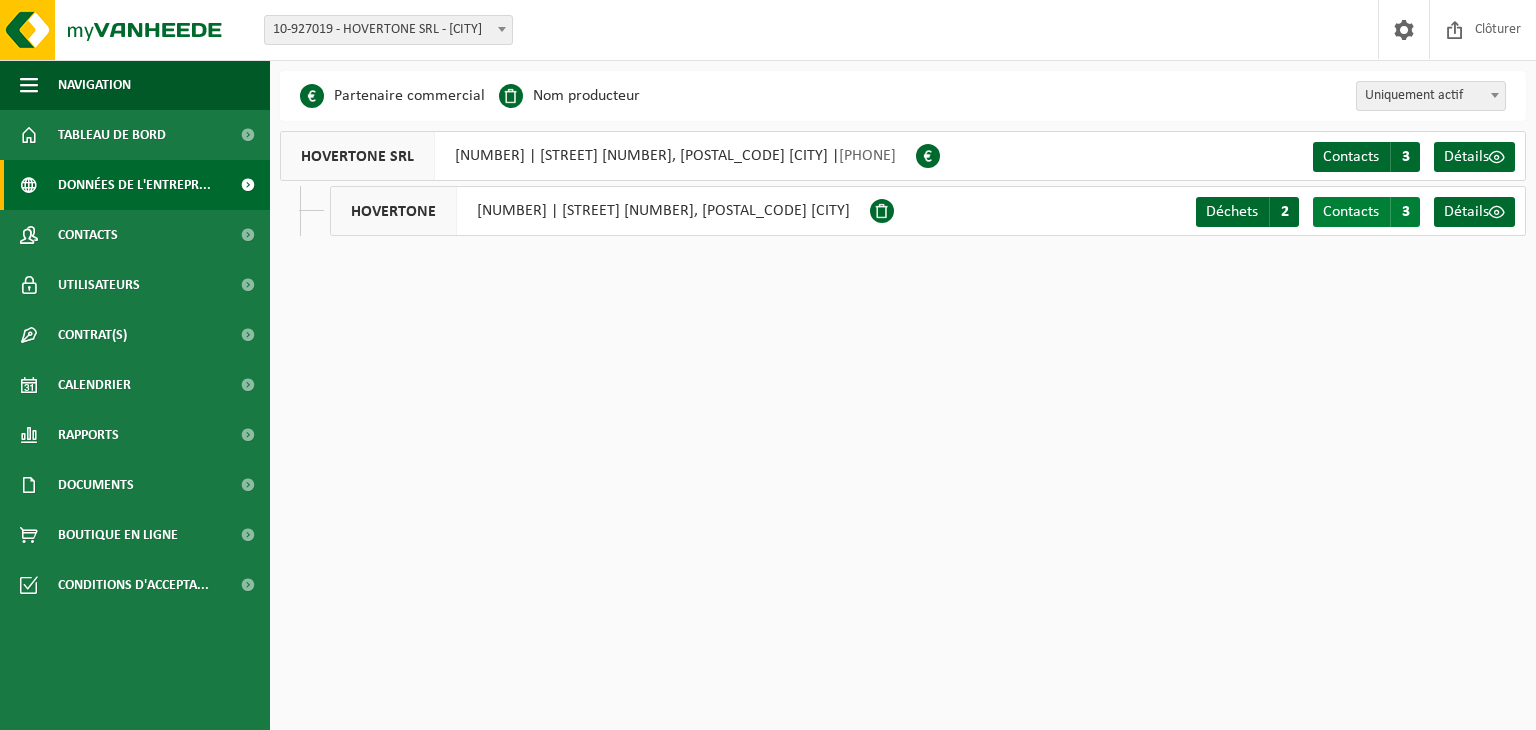 click on "3" at bounding box center [1405, 212] 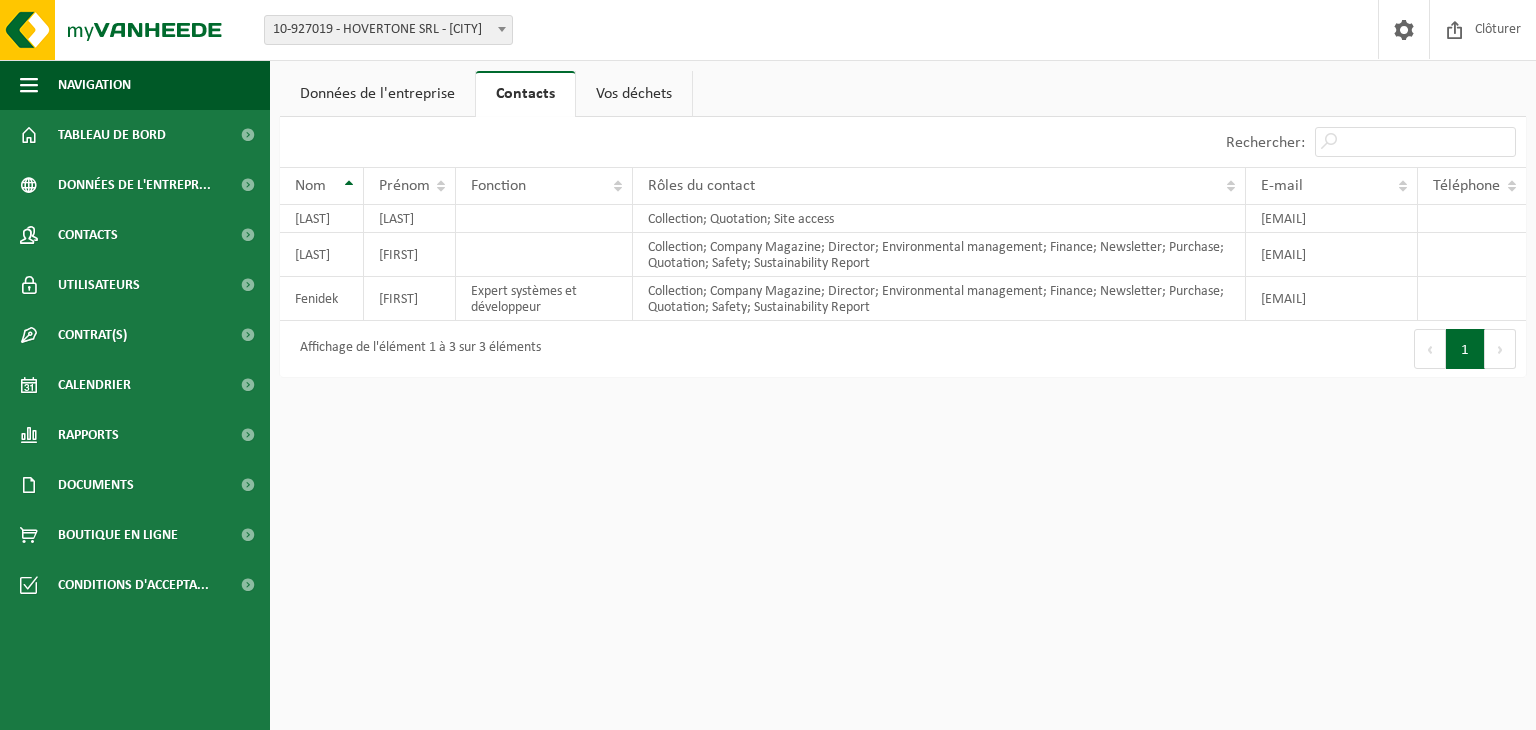 scroll, scrollTop: 0, scrollLeft: 0, axis: both 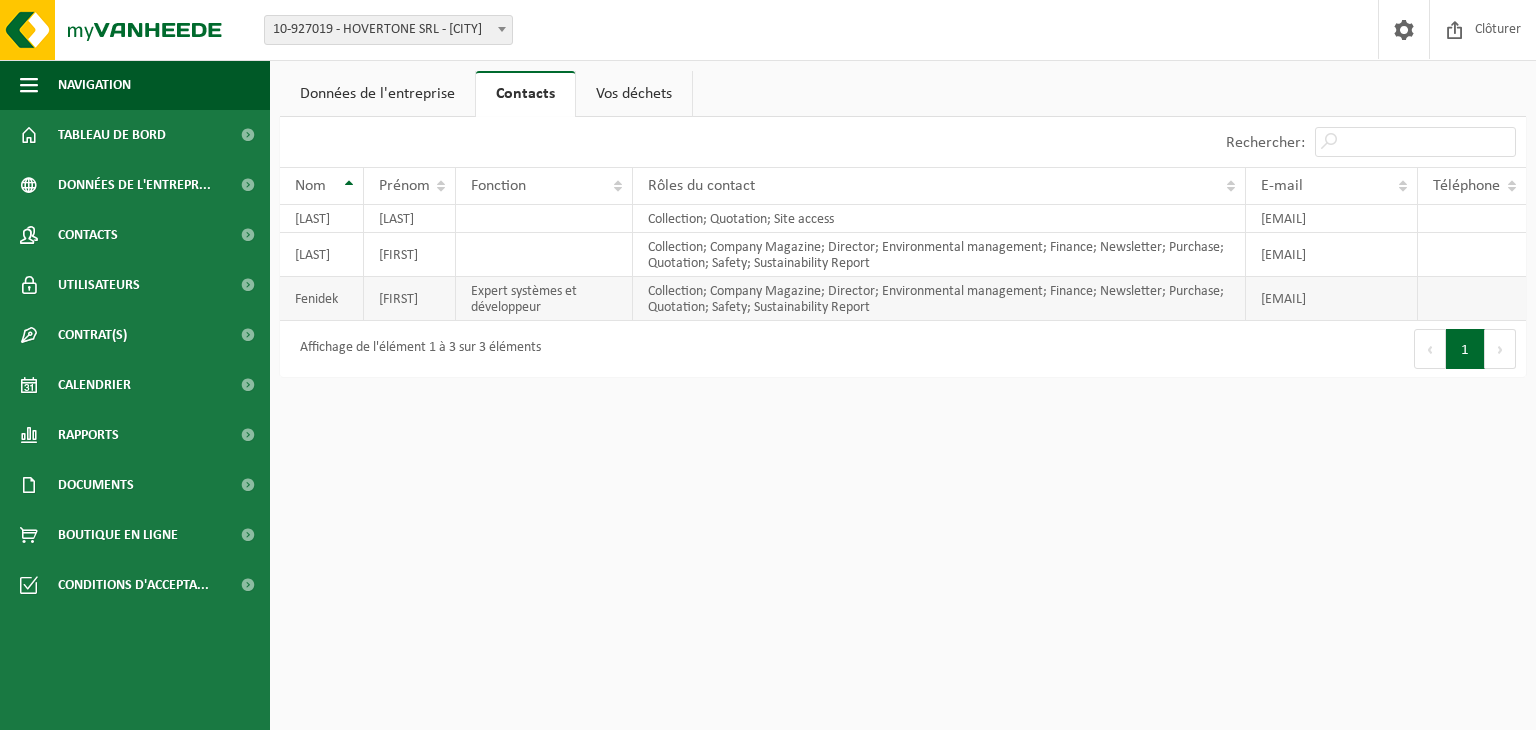 click on "Collection; Company Magazine; Director; Environmental management; Finance; Newsletter; Purchase; Quotation; Safety; Sustainability Report" at bounding box center (939, 299) 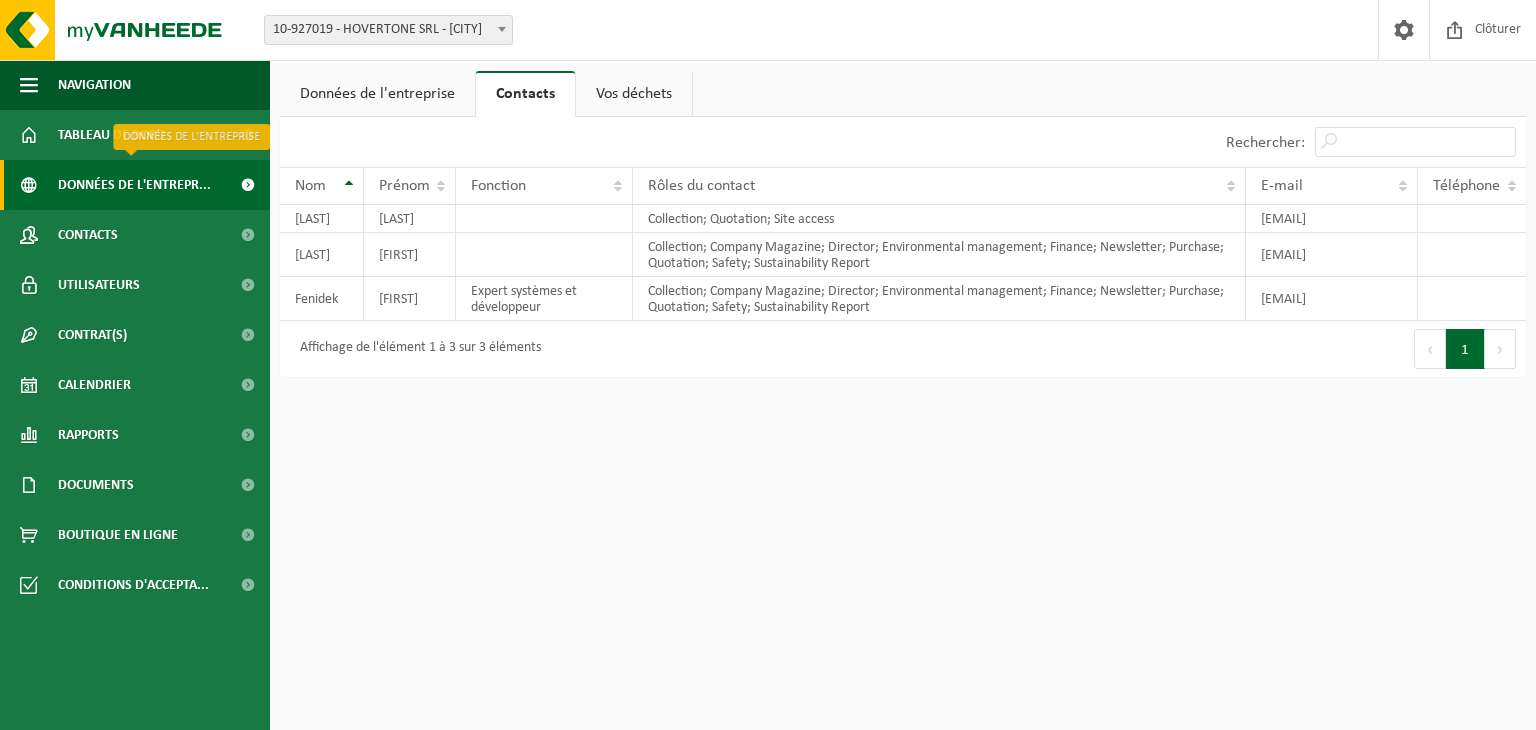 click on "Données de l'entrepr..." at bounding box center [134, 185] 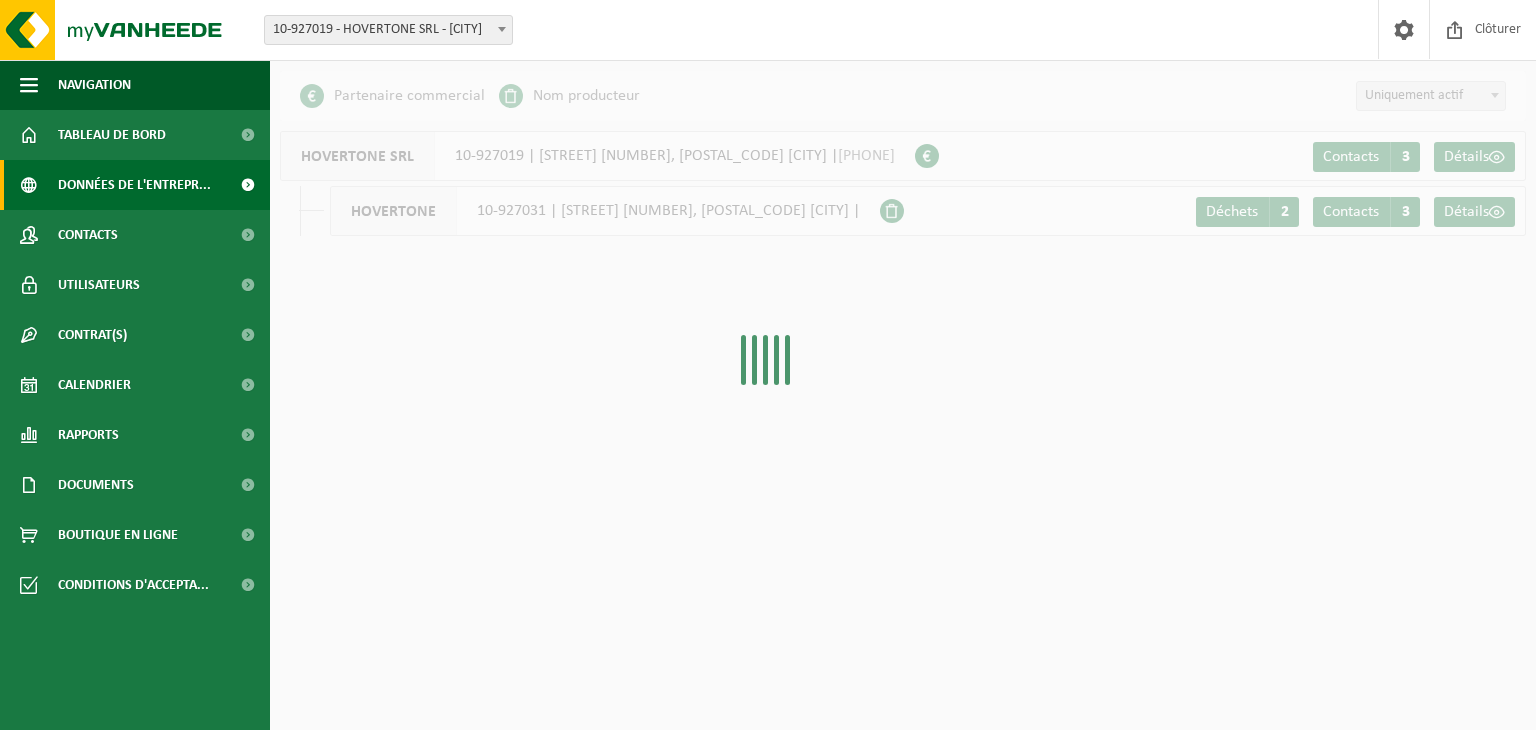scroll, scrollTop: 0, scrollLeft: 0, axis: both 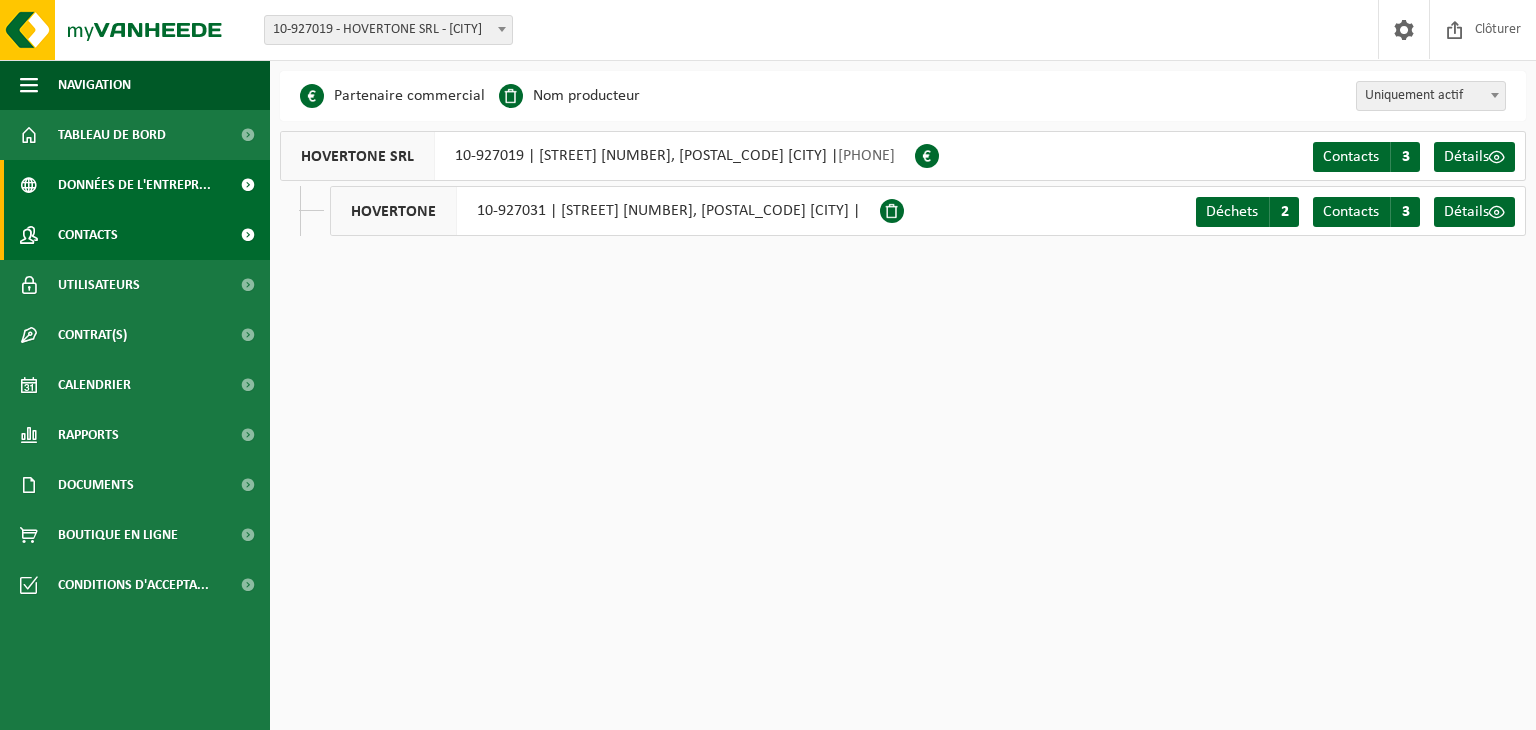 click on "Contacts" at bounding box center [88, 235] 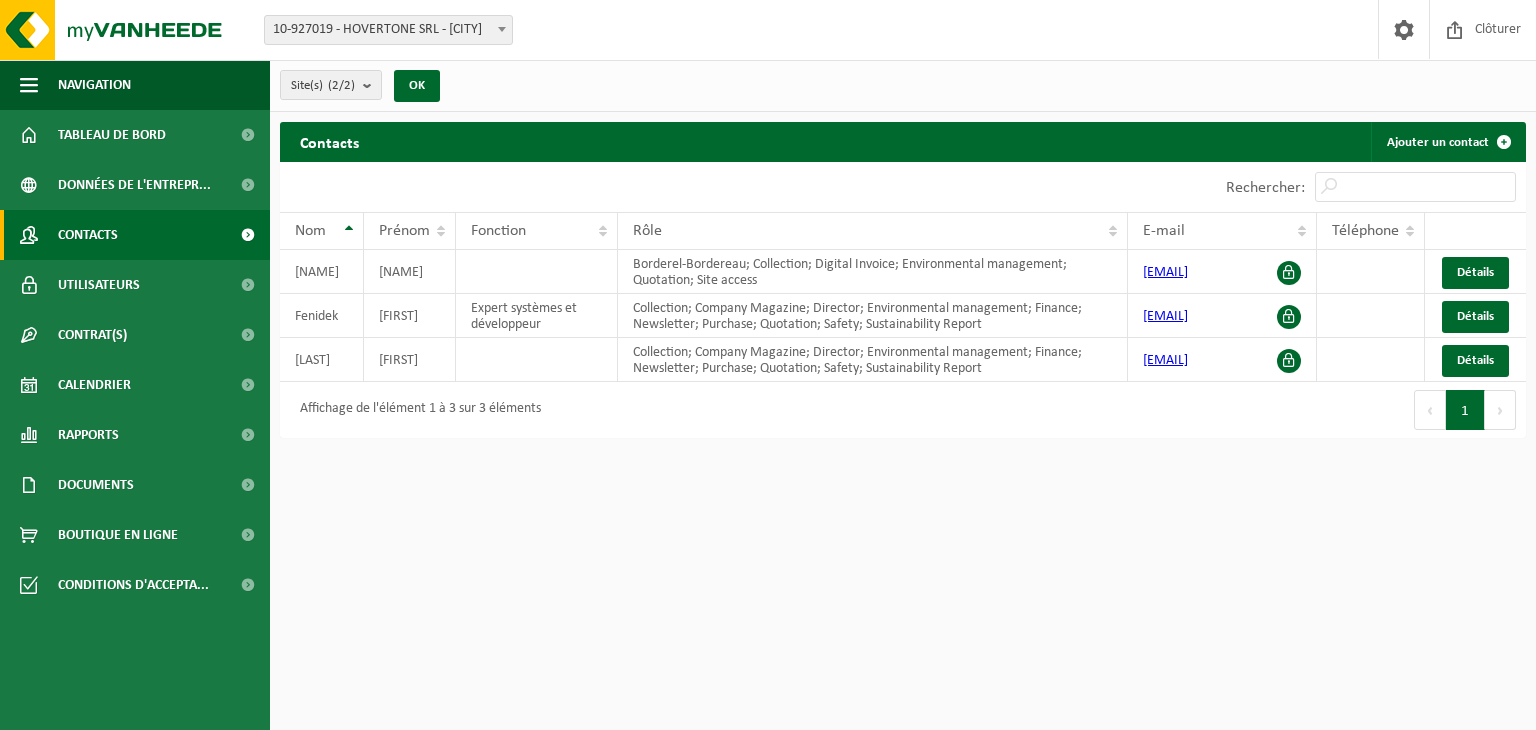 scroll, scrollTop: 0, scrollLeft: 0, axis: both 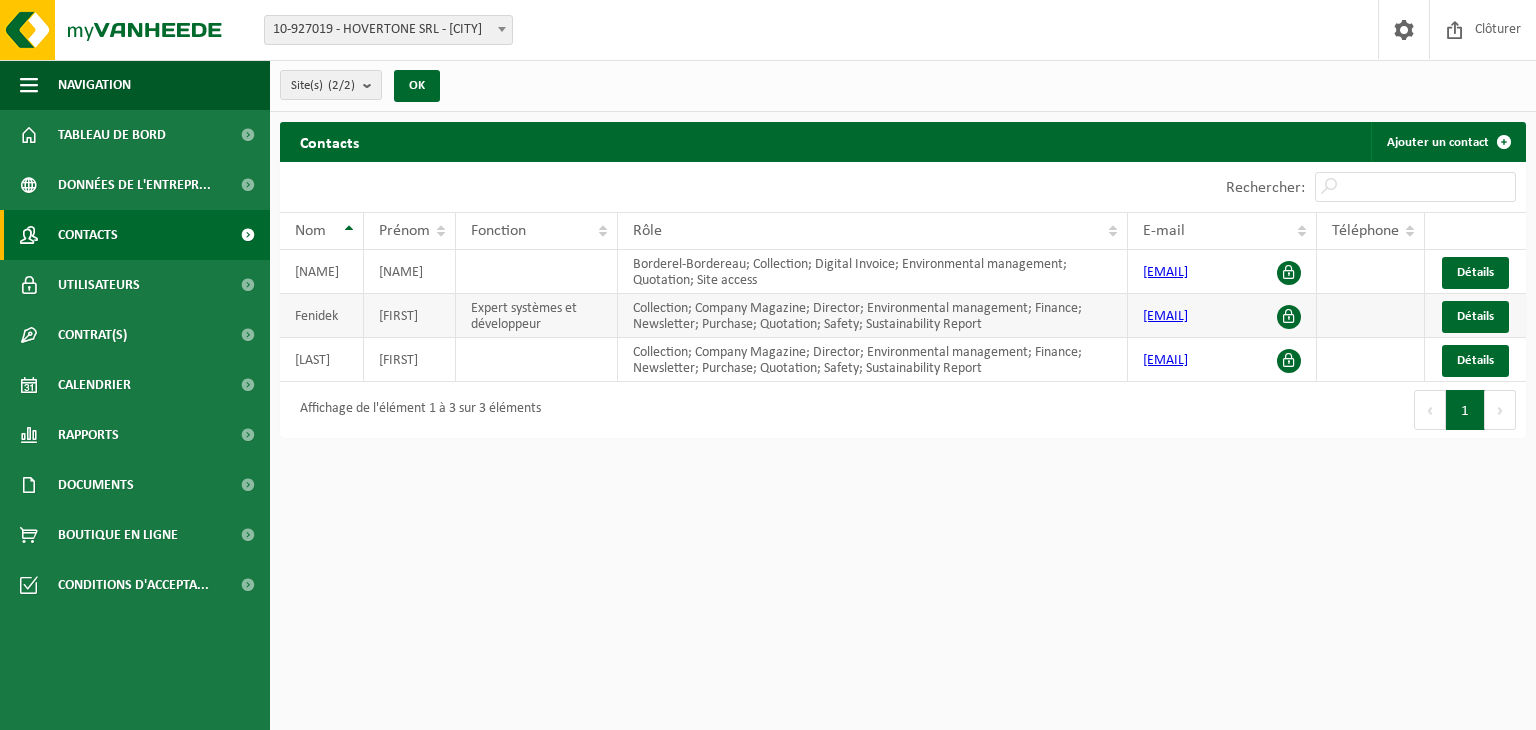 click at bounding box center [1289, 317] 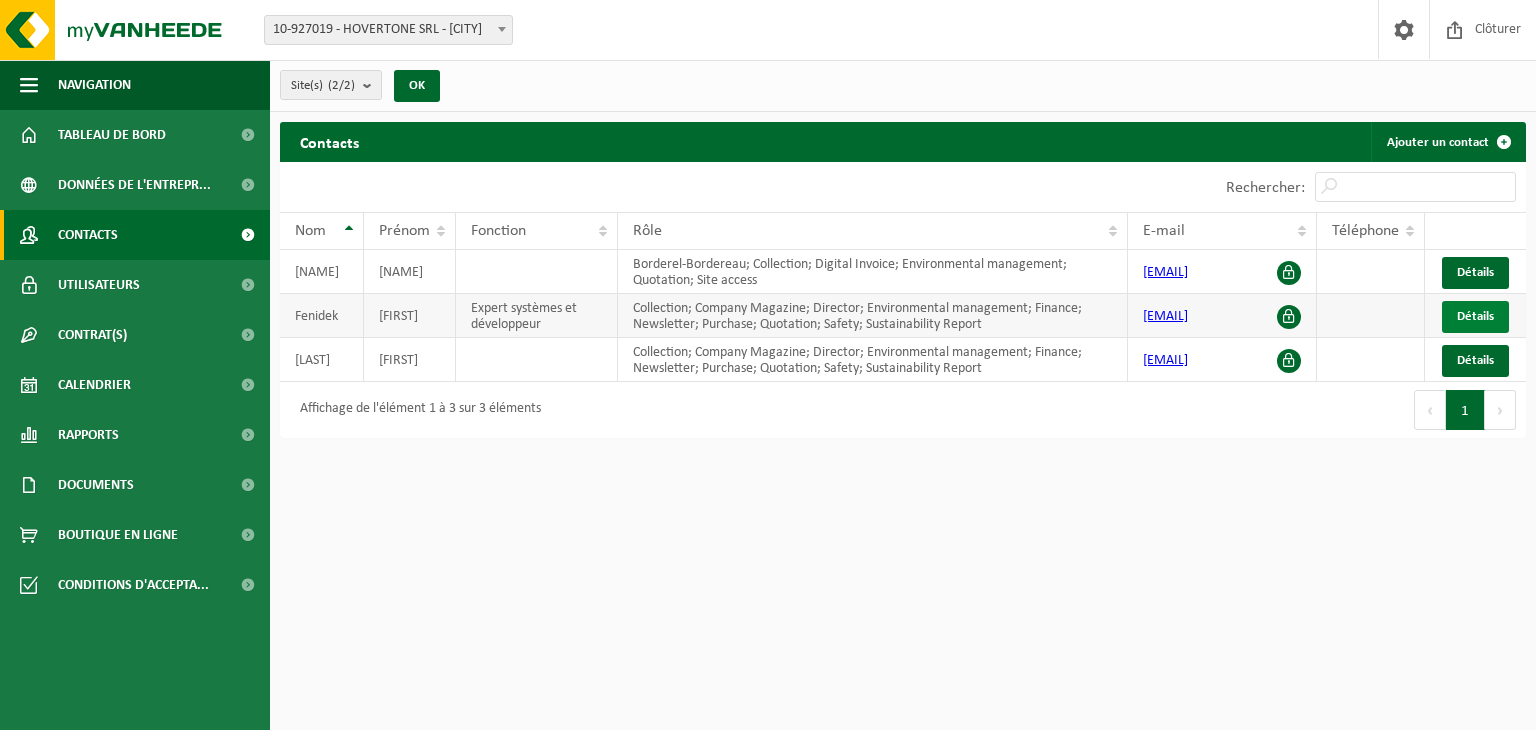 click on "Détails" at bounding box center [1475, 316] 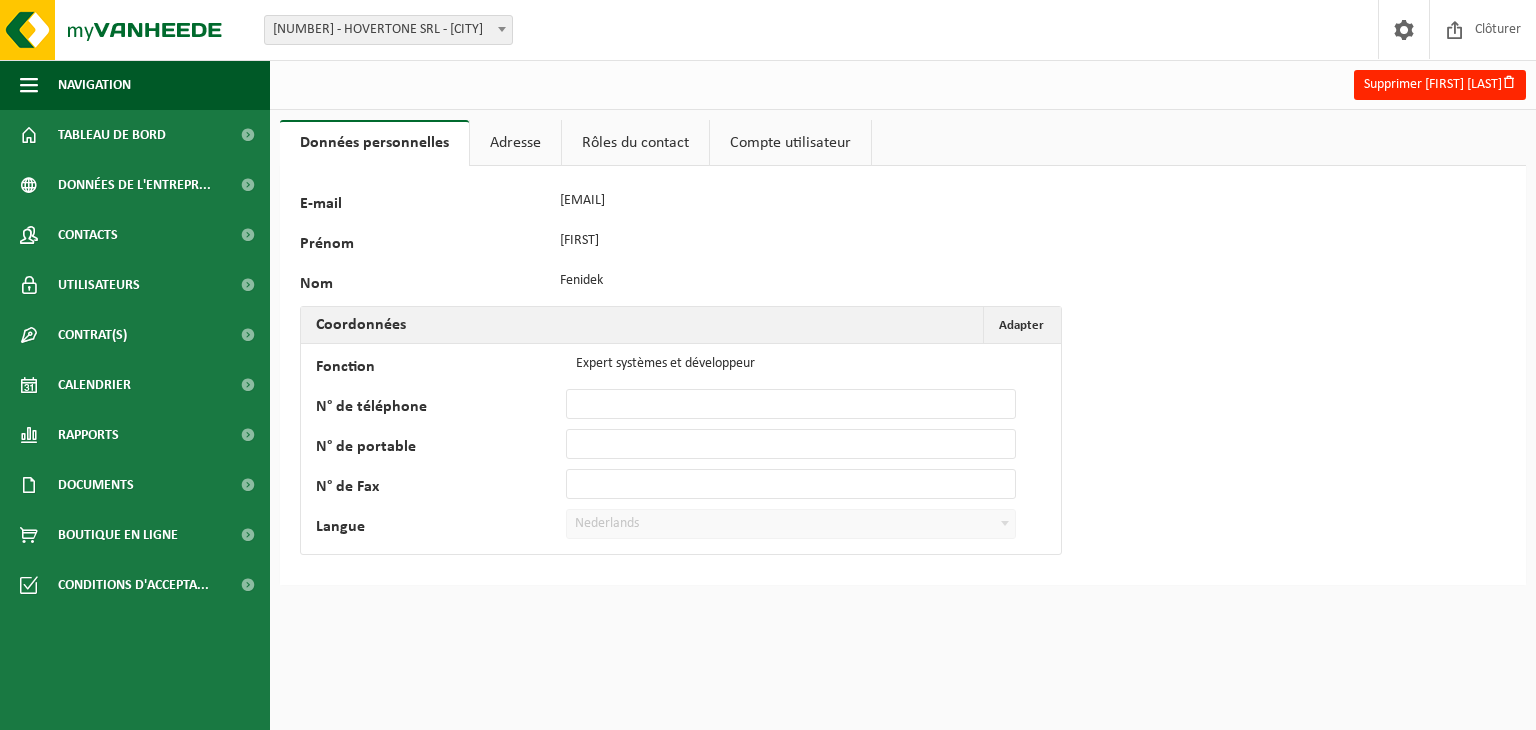 scroll, scrollTop: 0, scrollLeft: 0, axis: both 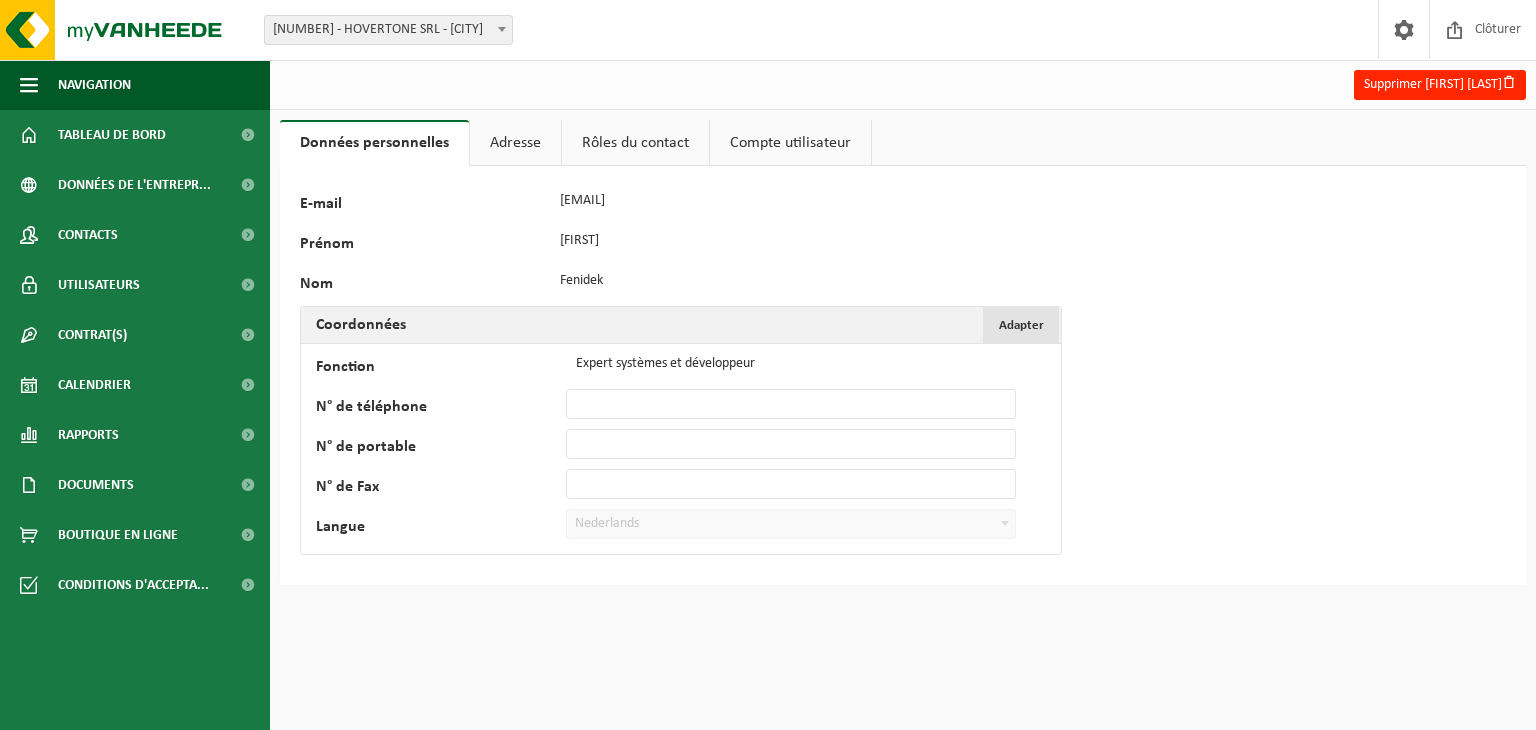 click on "Adapter" at bounding box center (1021, 325) 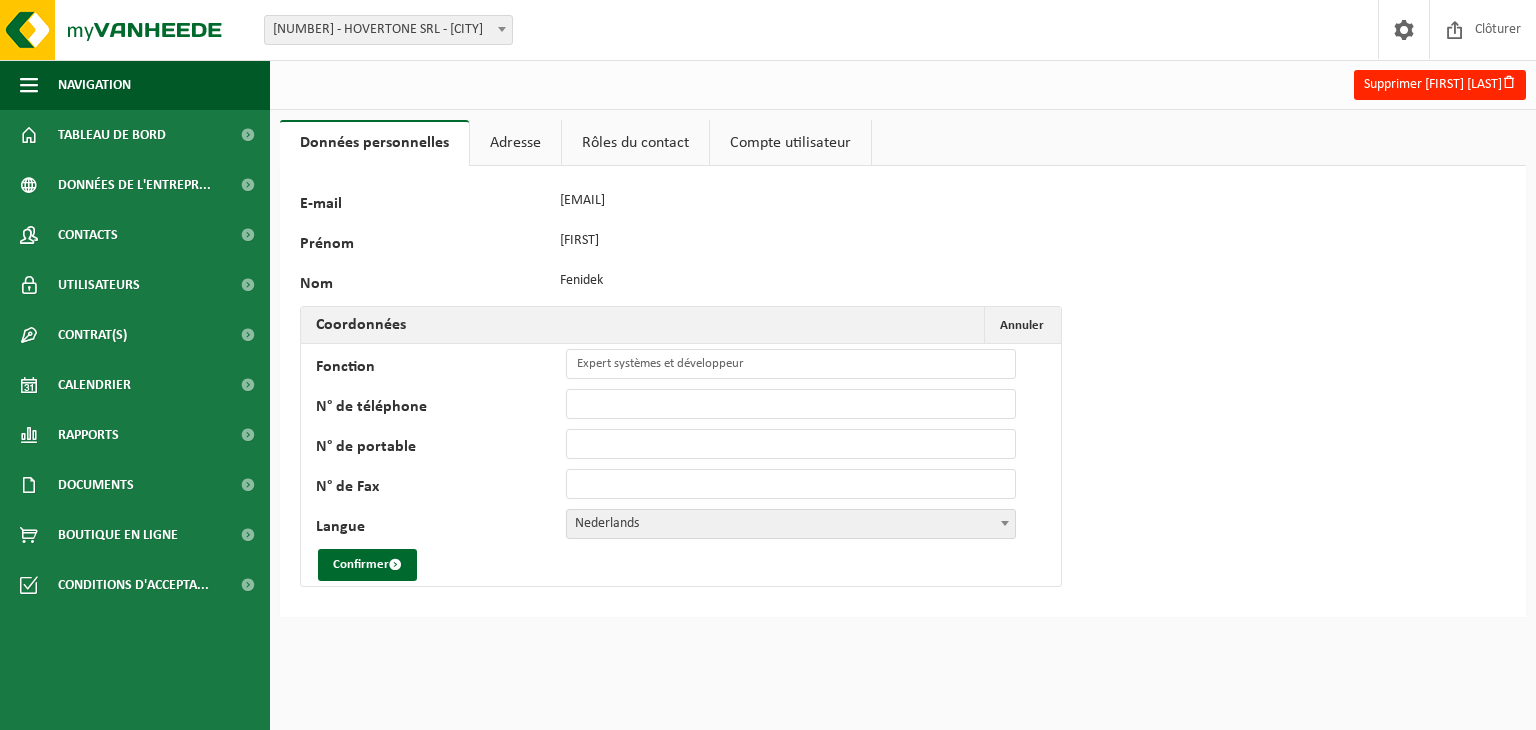 click on "Nederlands" at bounding box center [791, 524] 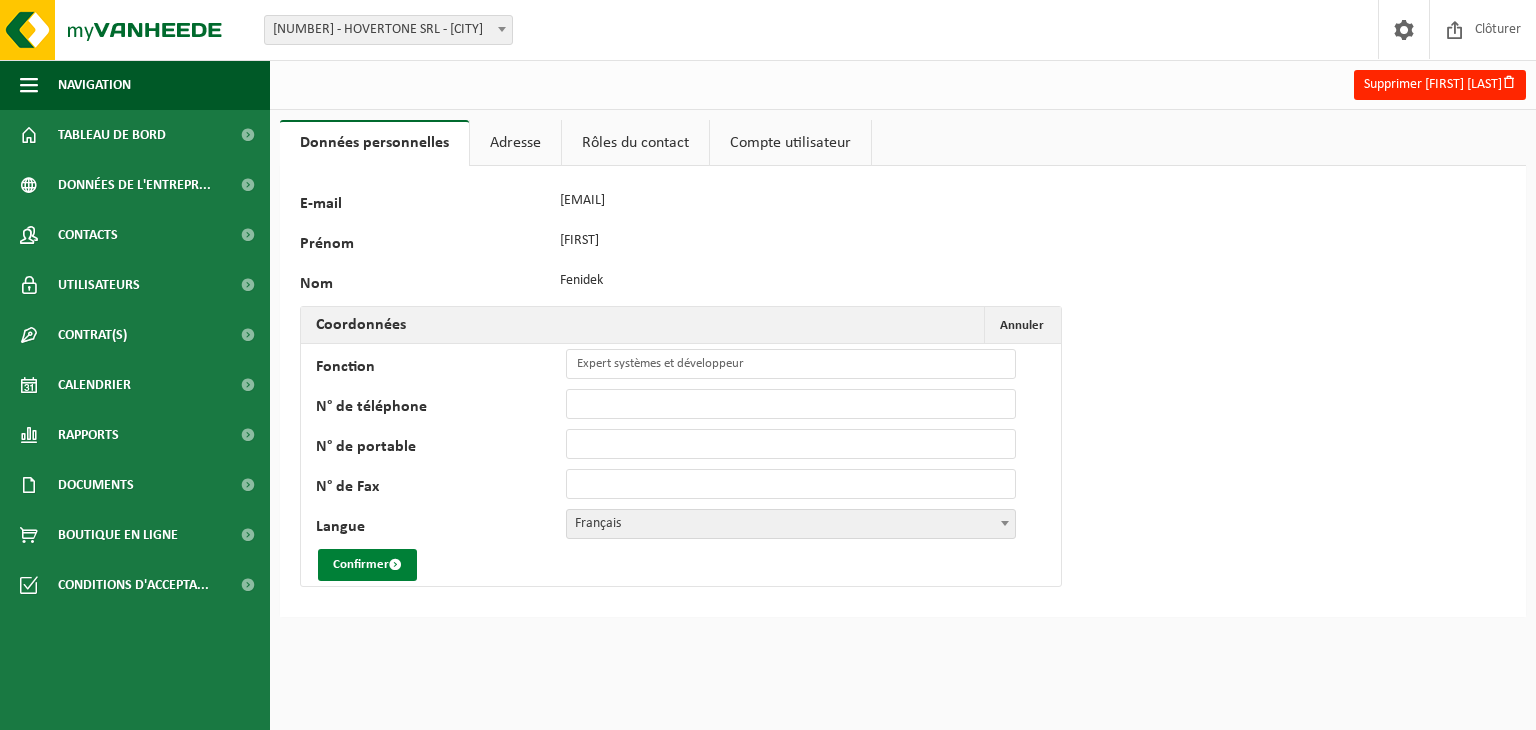 click on "Confirmer" at bounding box center (367, 565) 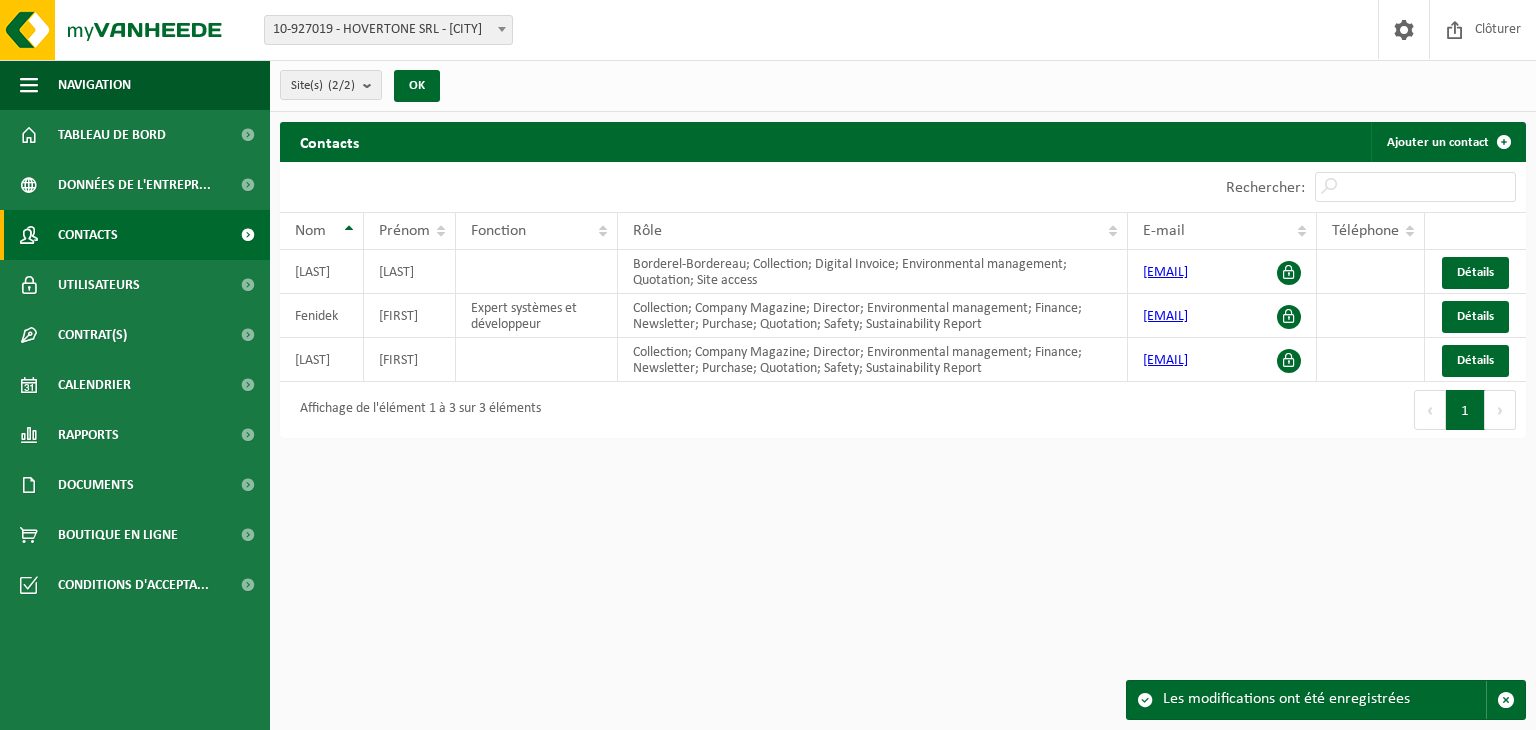 scroll, scrollTop: 0, scrollLeft: 0, axis: both 